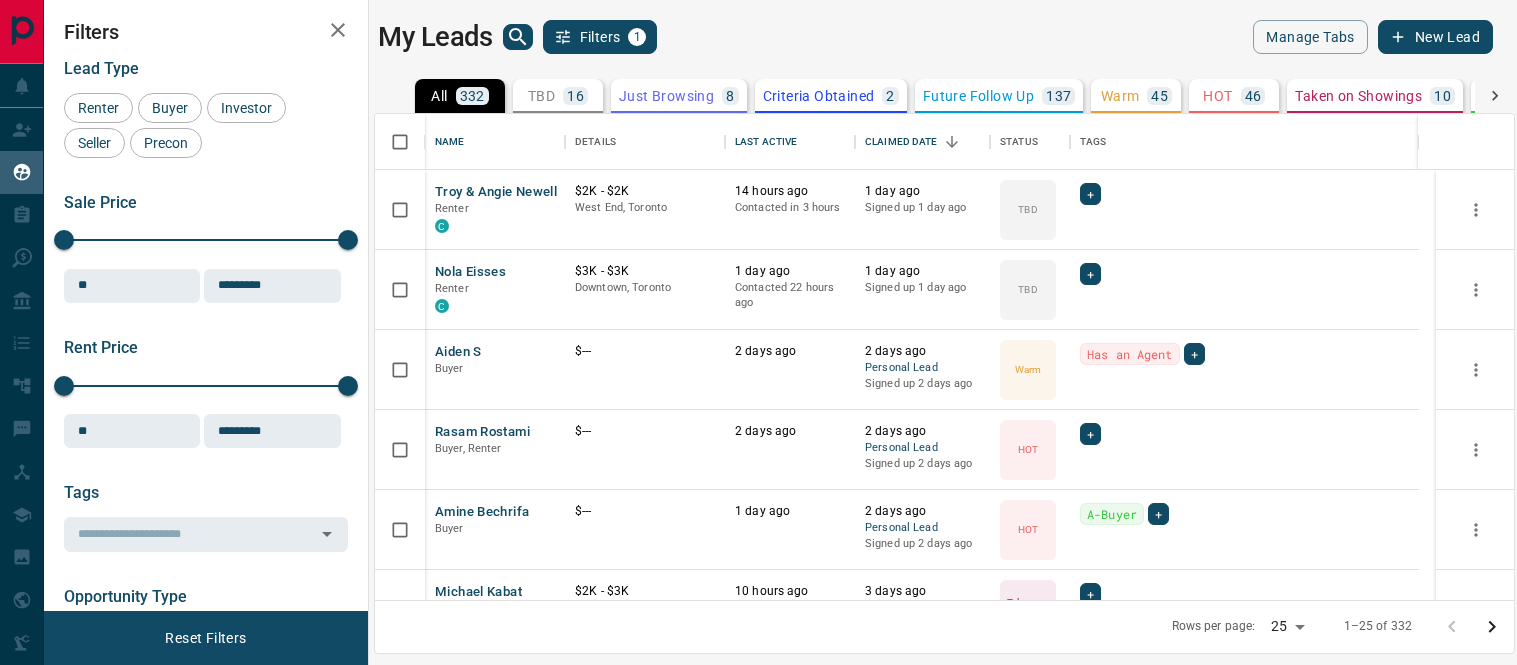 scroll, scrollTop: 0, scrollLeft: 0, axis: both 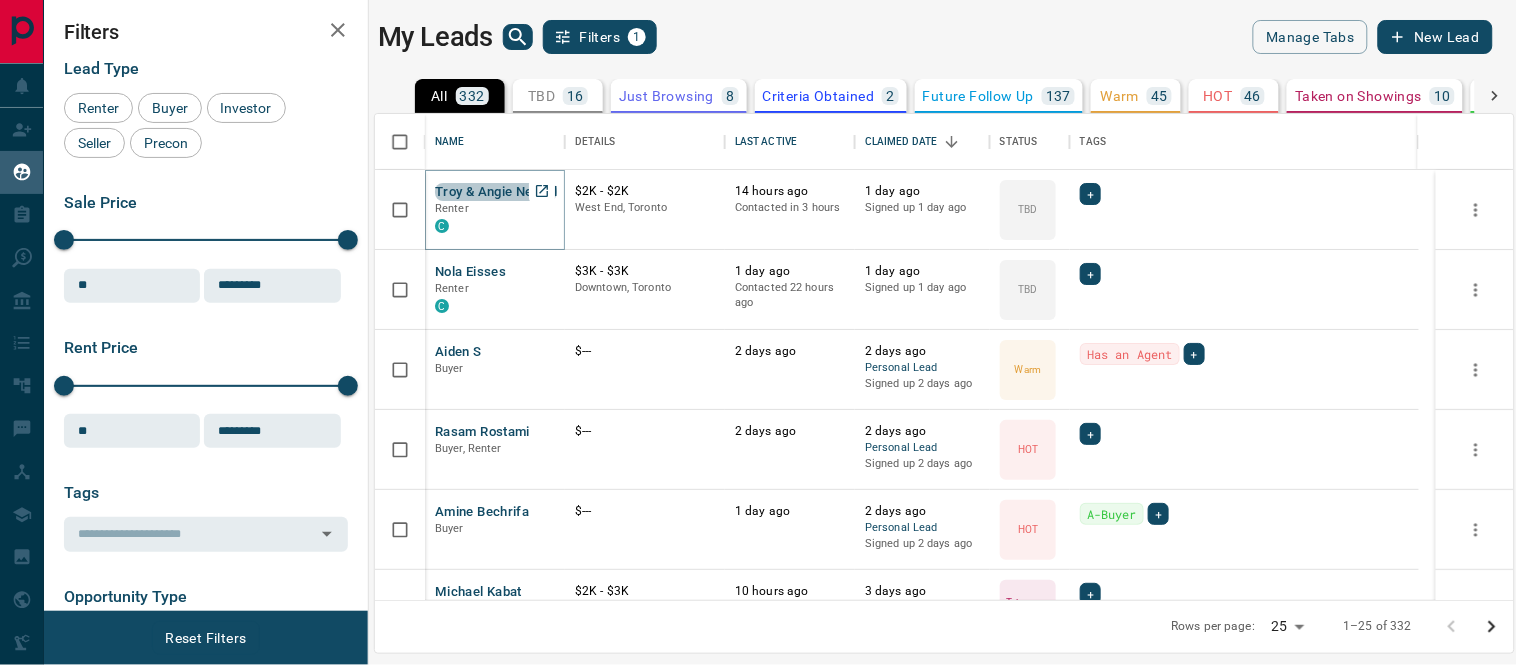 click on "Troy & Angie Newell" at bounding box center [496, 192] 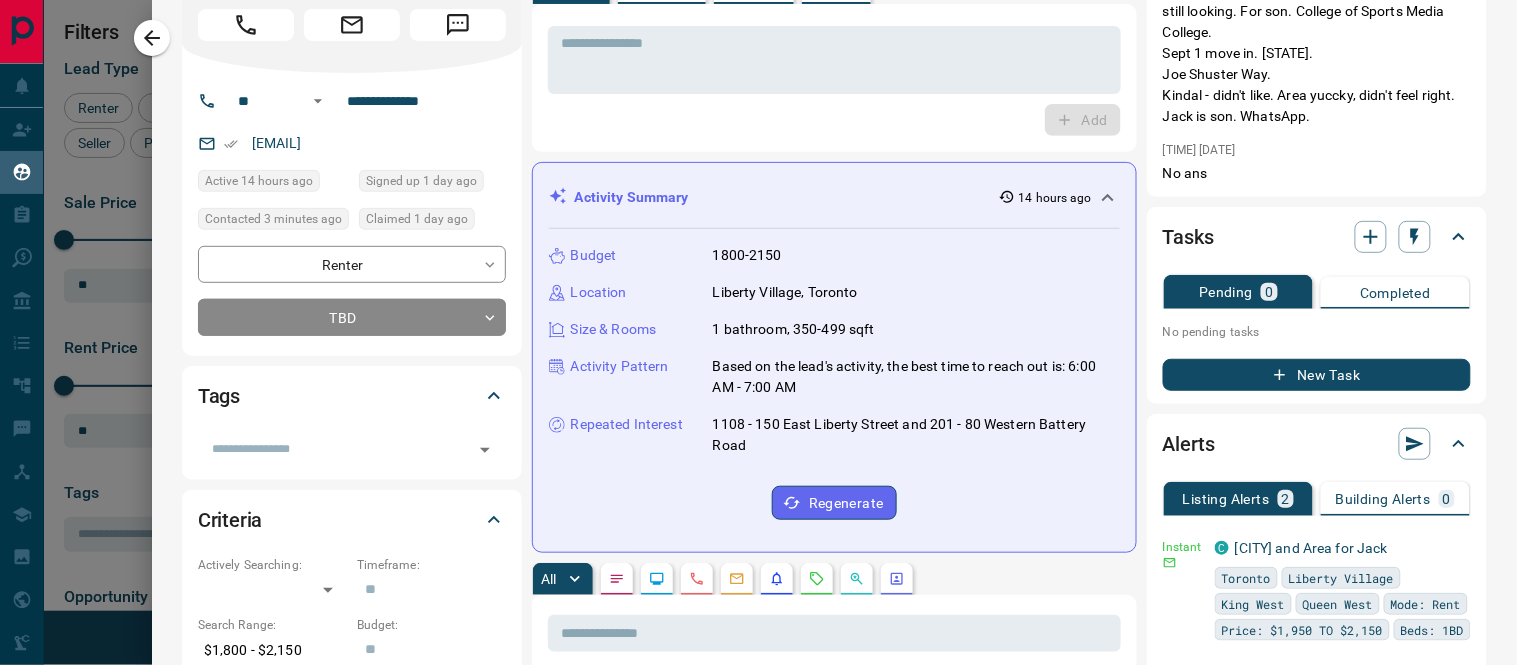 scroll, scrollTop: 333, scrollLeft: 0, axis: vertical 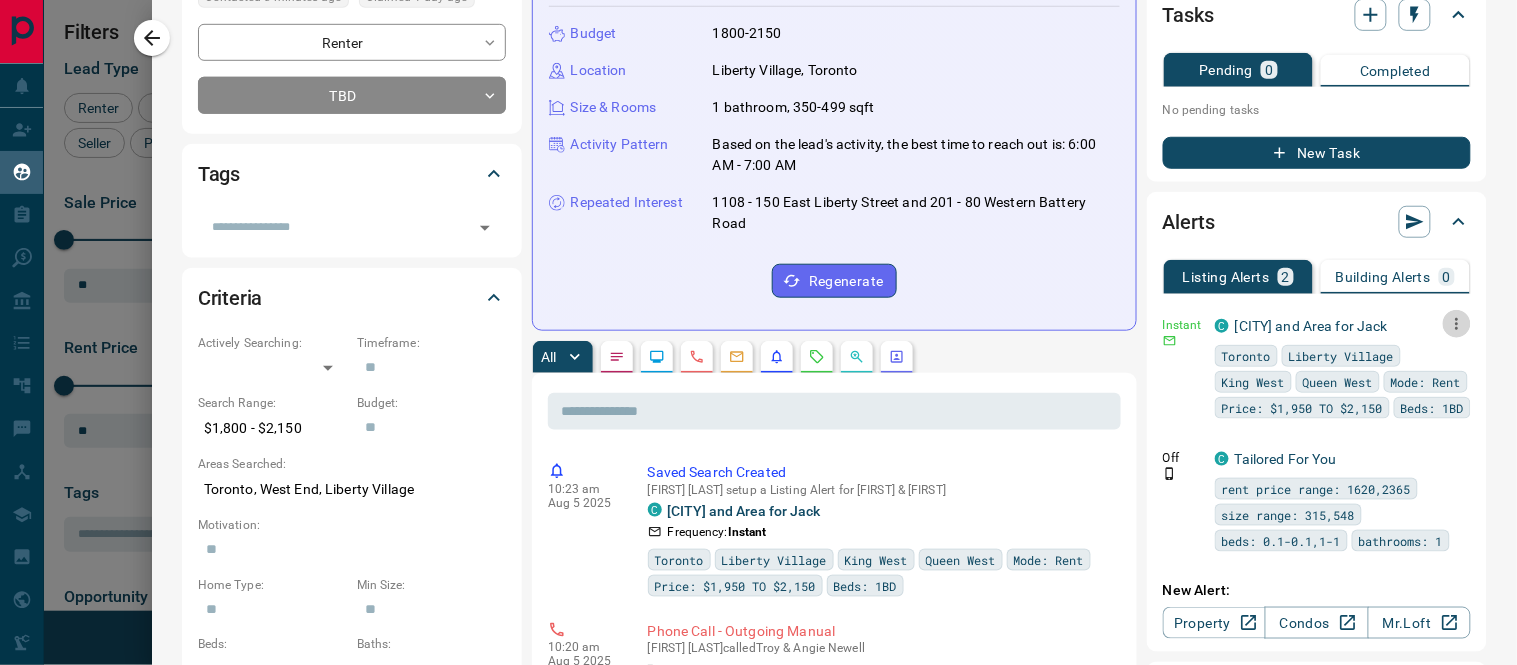 click 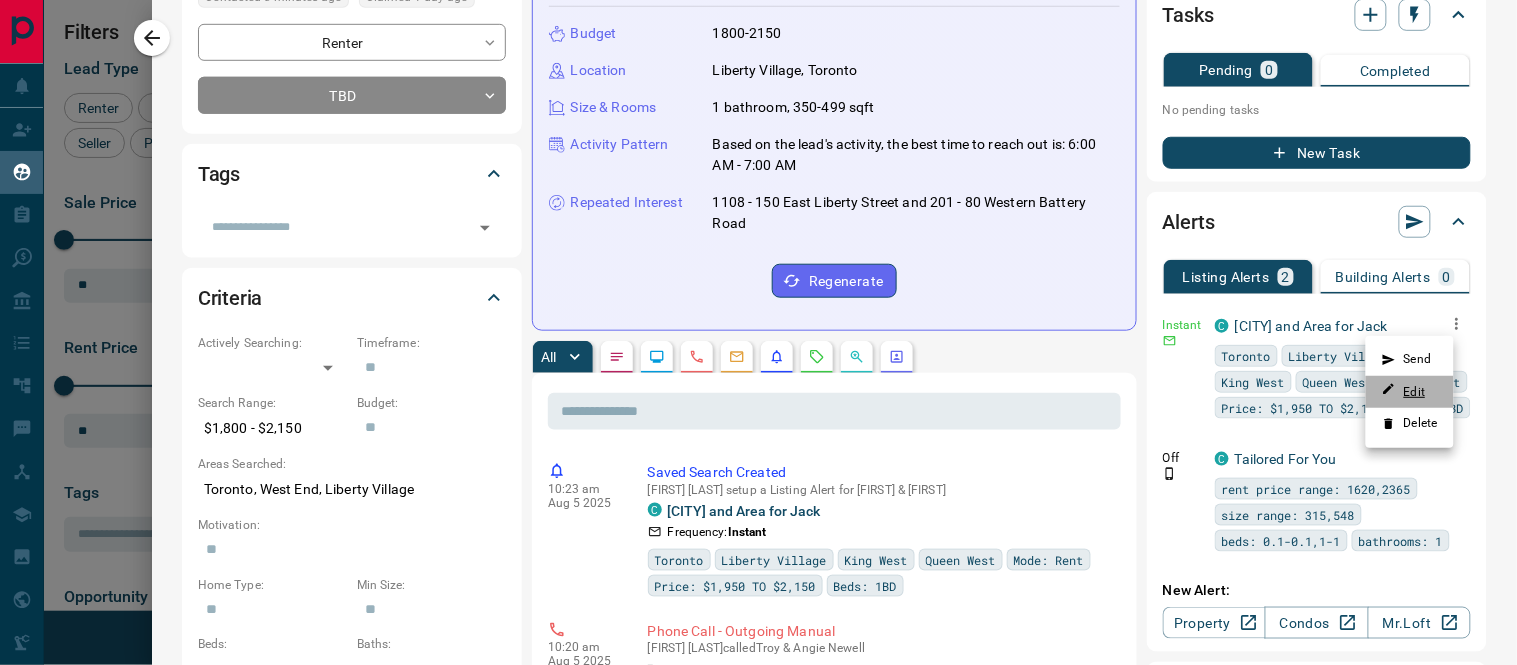 click on "Edit" at bounding box center [1404, 391] 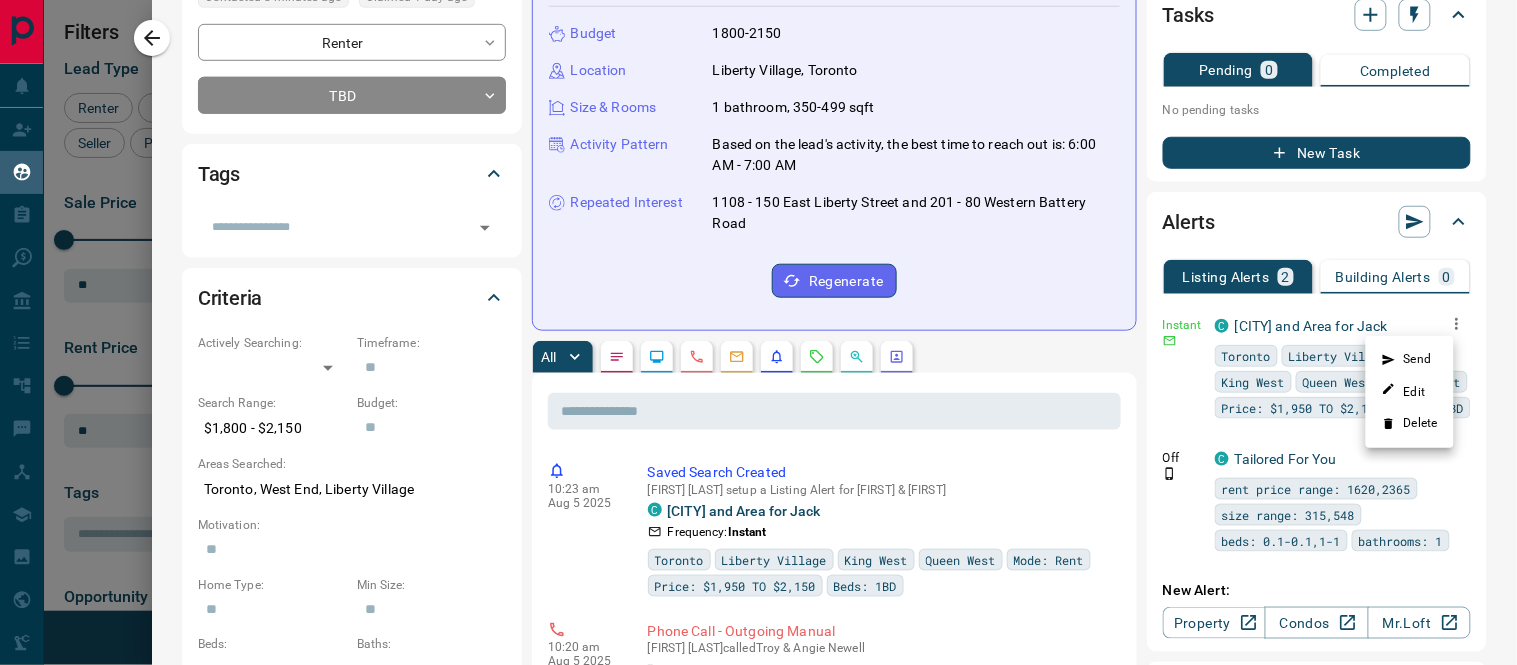 click on "Lead Transfers Claim Leads My Leads Tasks Opportunities Deals Campaigns Automations Messages Broker Bay Training Media Services Agent Resources Precon Worksheet Mobile Apps Disclosure Logout My Leads Filters 1 Manage Tabs New Lead All TBD Do Not Contact Not Responsive Bogus Just Browsing Criteria Obtained Future Follow Up Warm HOT Taken on Showings Submitted Offer Client Name Details Last Active Claimed Date Status Tags [FIRST] & [FIRST] [LAST] Renter C $2K - $2K West End, [CITY] 14 hours ago Contacted in 3 hours 1 day ago Signed up 1 day ago TBD + [FIRST] [LAST] Renter C $3K - $3K [CITY], [CITY] 1 day ago Contacted 22 hours ago 1 day ago Signed up 1 day ago TBD + [FIRST] [LAST] Buyer $--- 2 days ago 2 days ago Personal Lead Signed up 2 days ago Warm Has an Agent + [FIRST] [LAST] Buyer, Renter $--- 2 days ago 2 days ago Personal Lead Signed up 2 days ago HOT + [FIRST] [LAST] Buyer $--- 1 day ago 2 days ago Personal Lead Signed up 2 days ago HOT A-Buyer + [FIRST] [LAST] Renter C $2K - $3K [CITY], [CITY], +1 + Buyer" at bounding box center (758, 332) 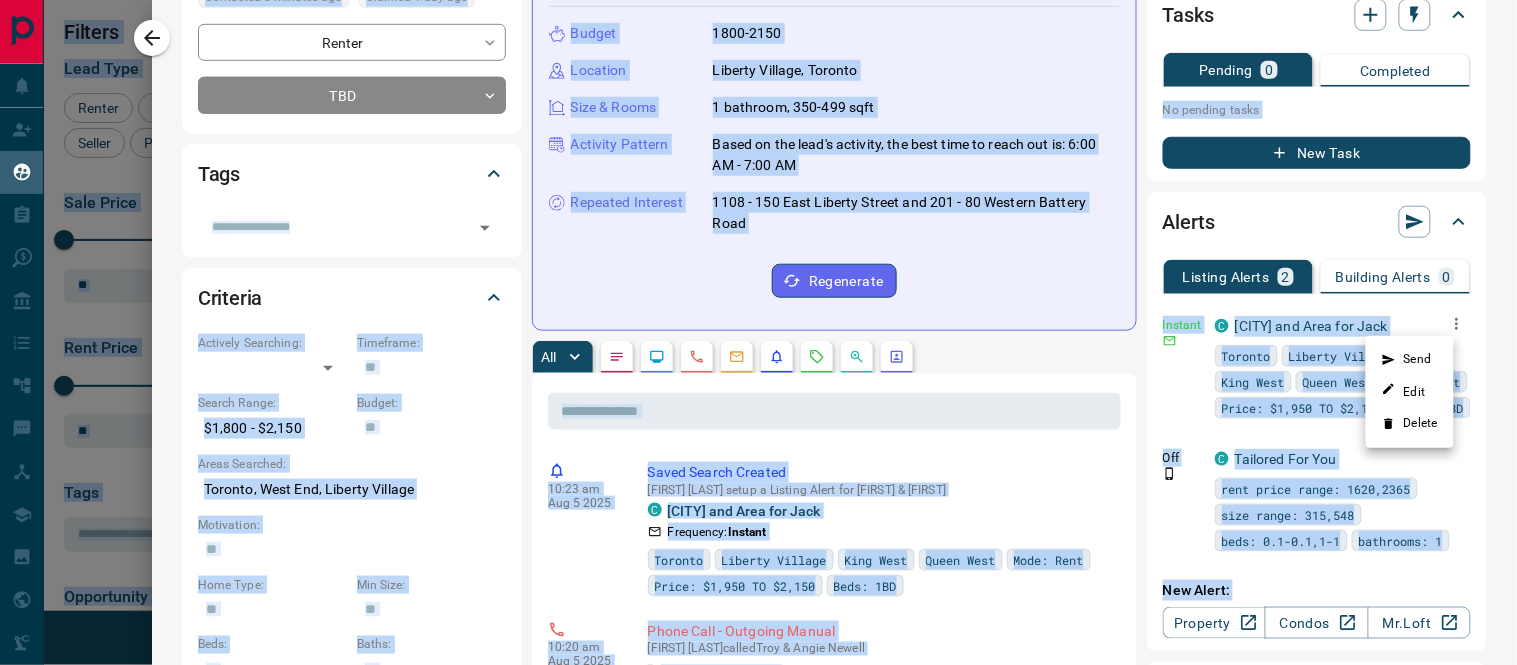 click at bounding box center [758, 332] 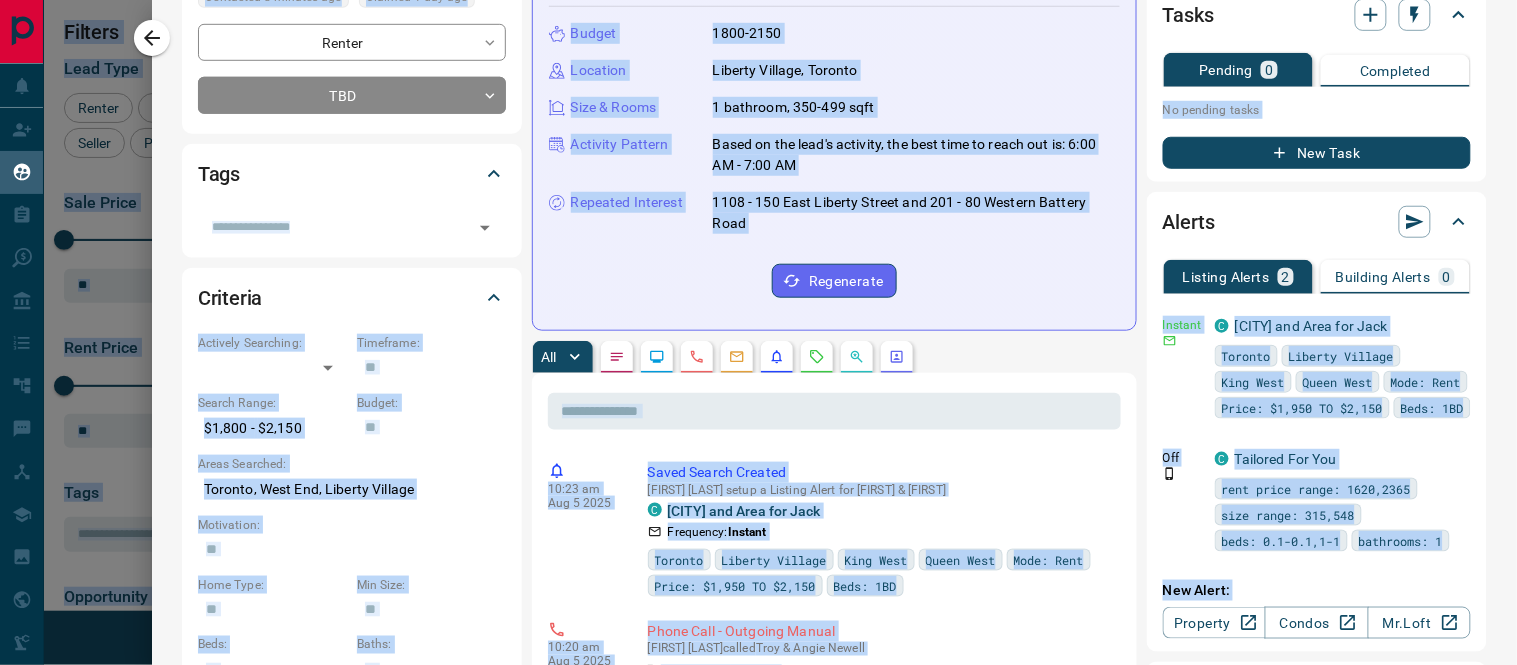 click on "All" at bounding box center (834, 357) 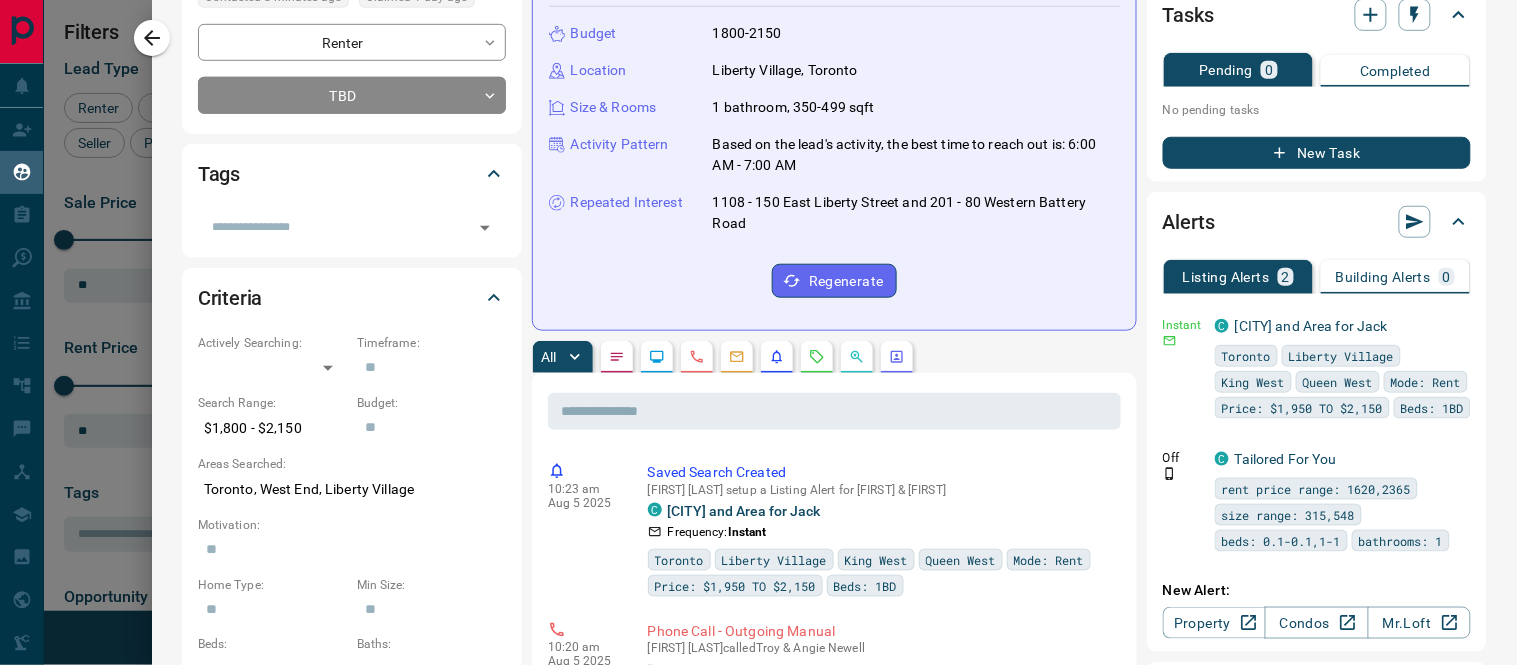 scroll, scrollTop: 0, scrollLeft: 0, axis: both 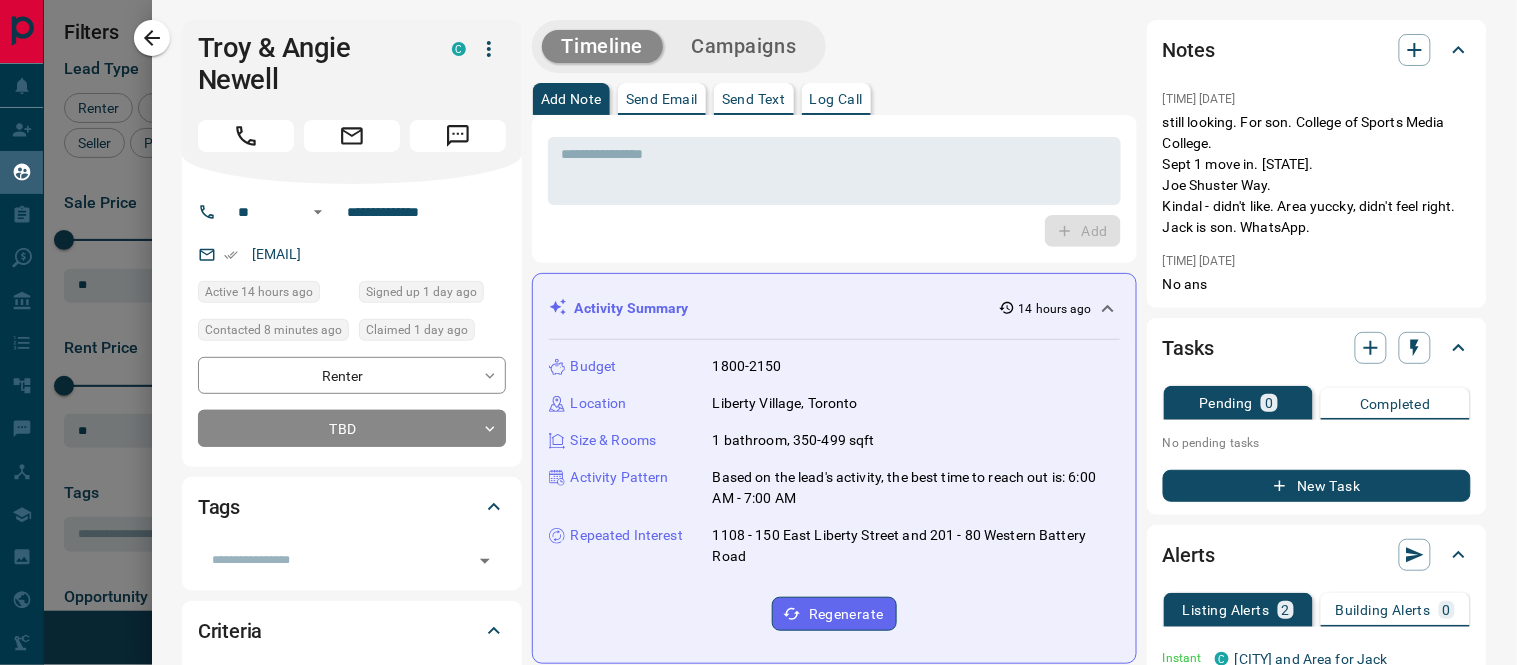 click on "Send Email" at bounding box center [662, 99] 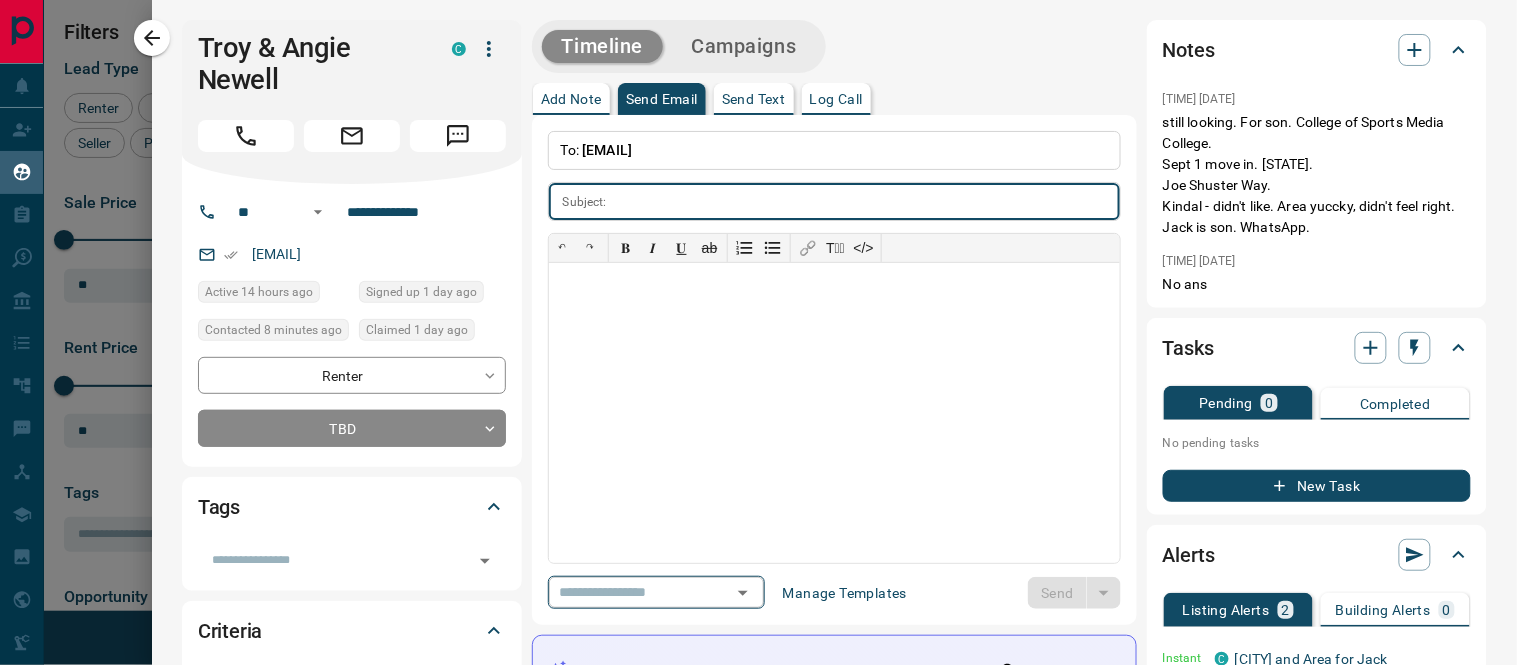 click 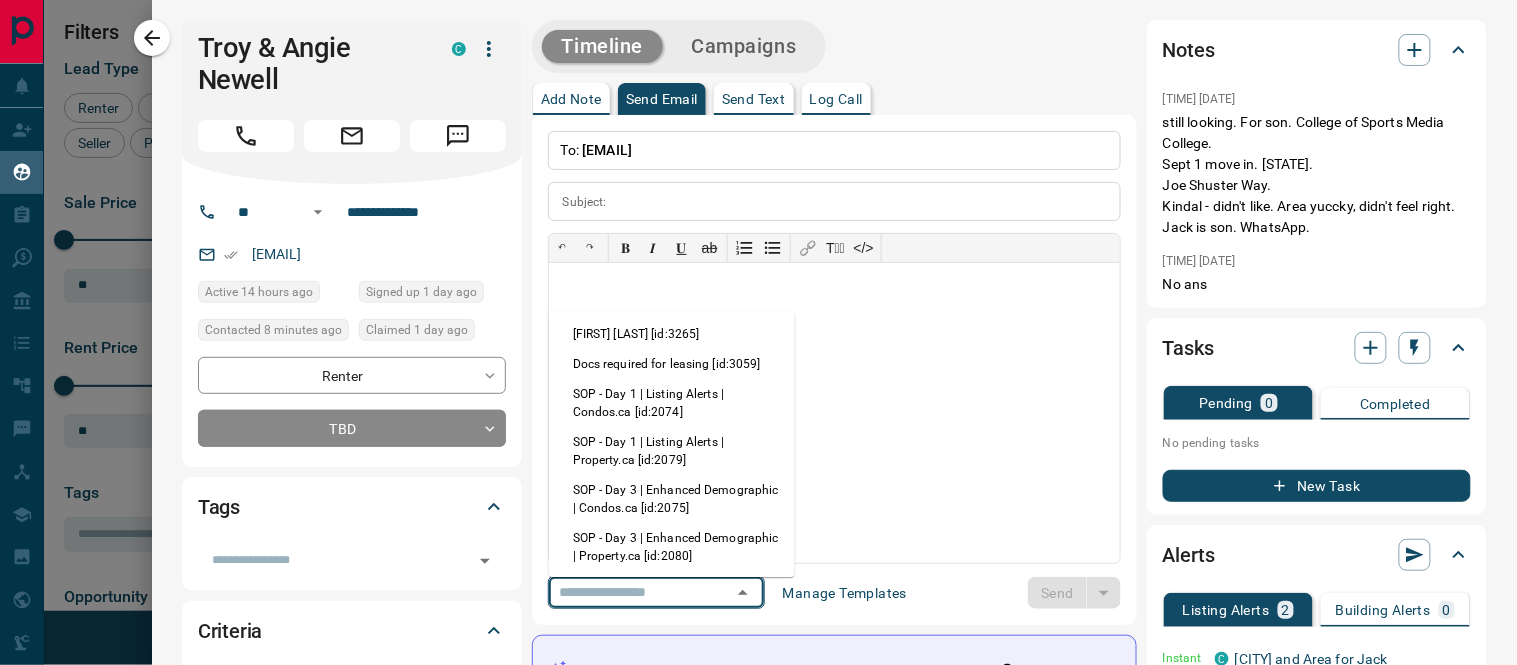 click on "Docs required for leasing [id:3059]" at bounding box center [672, 364] 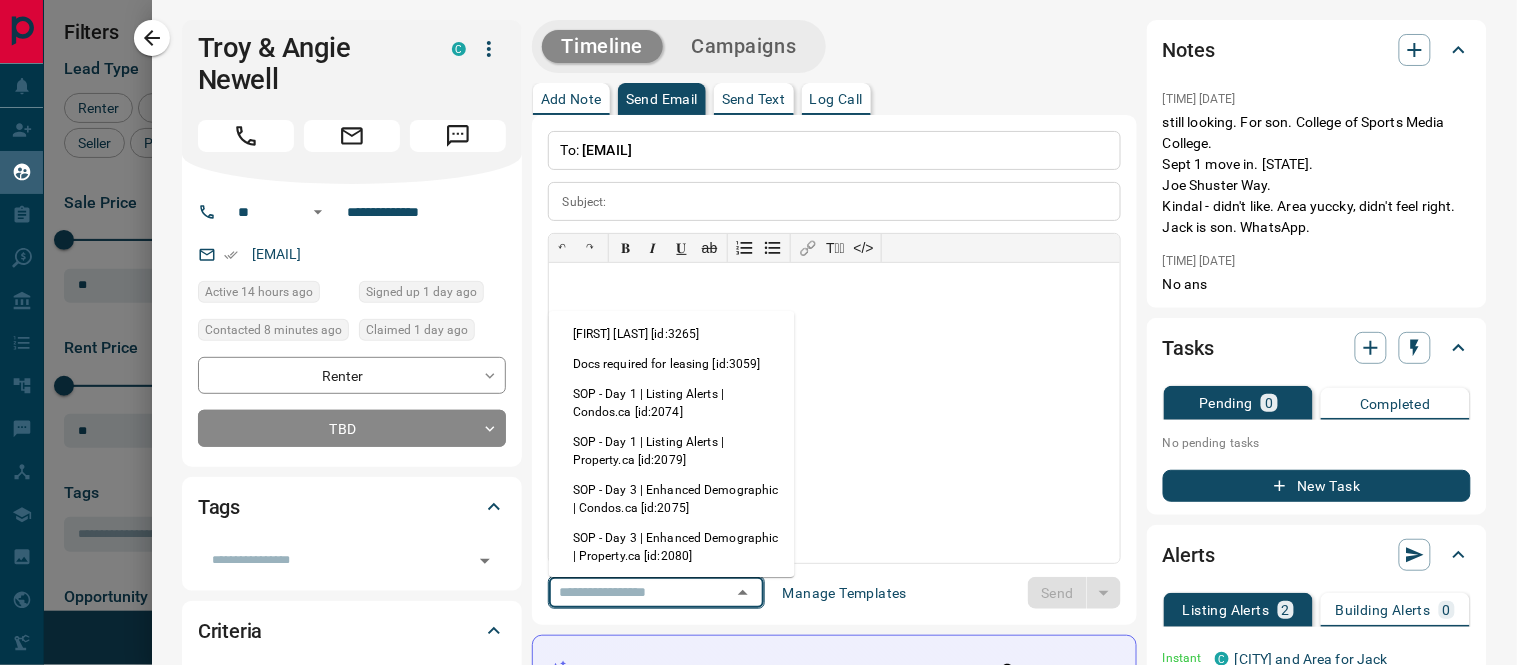 type on "**********" 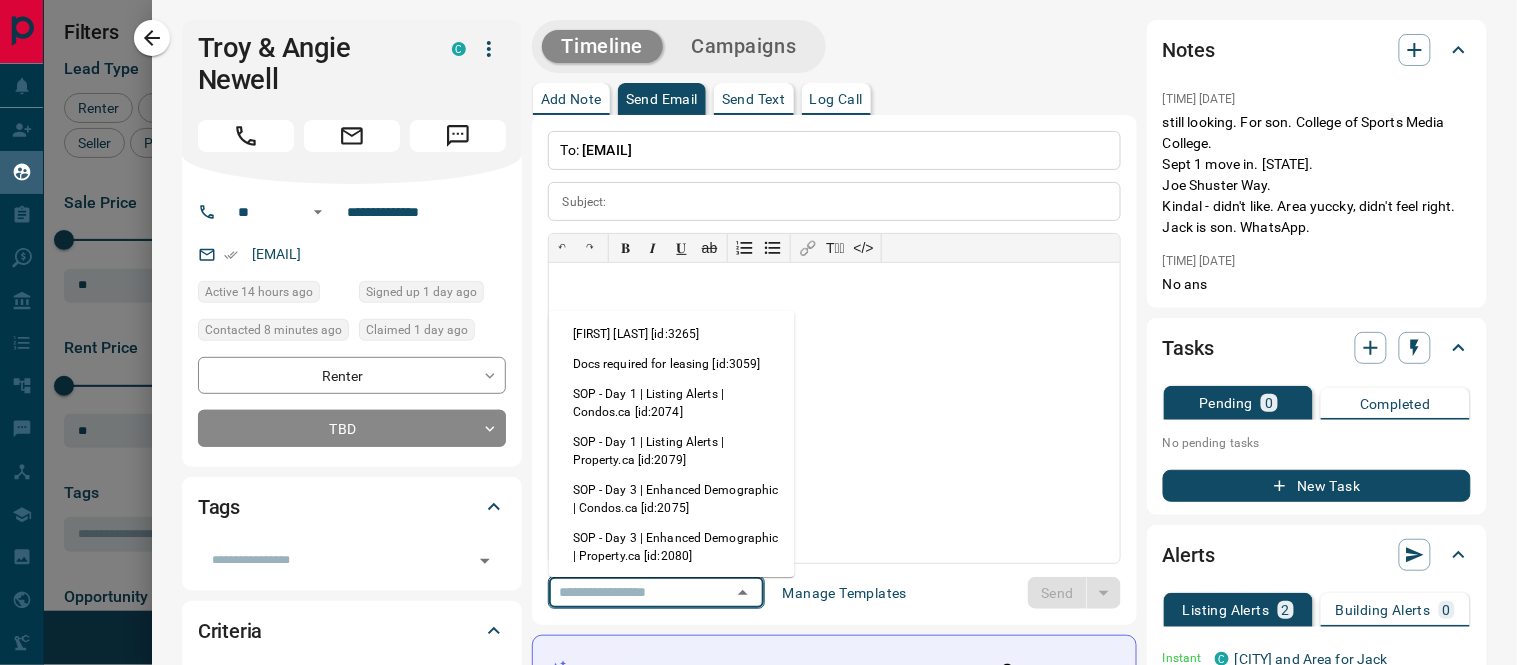 type on "**********" 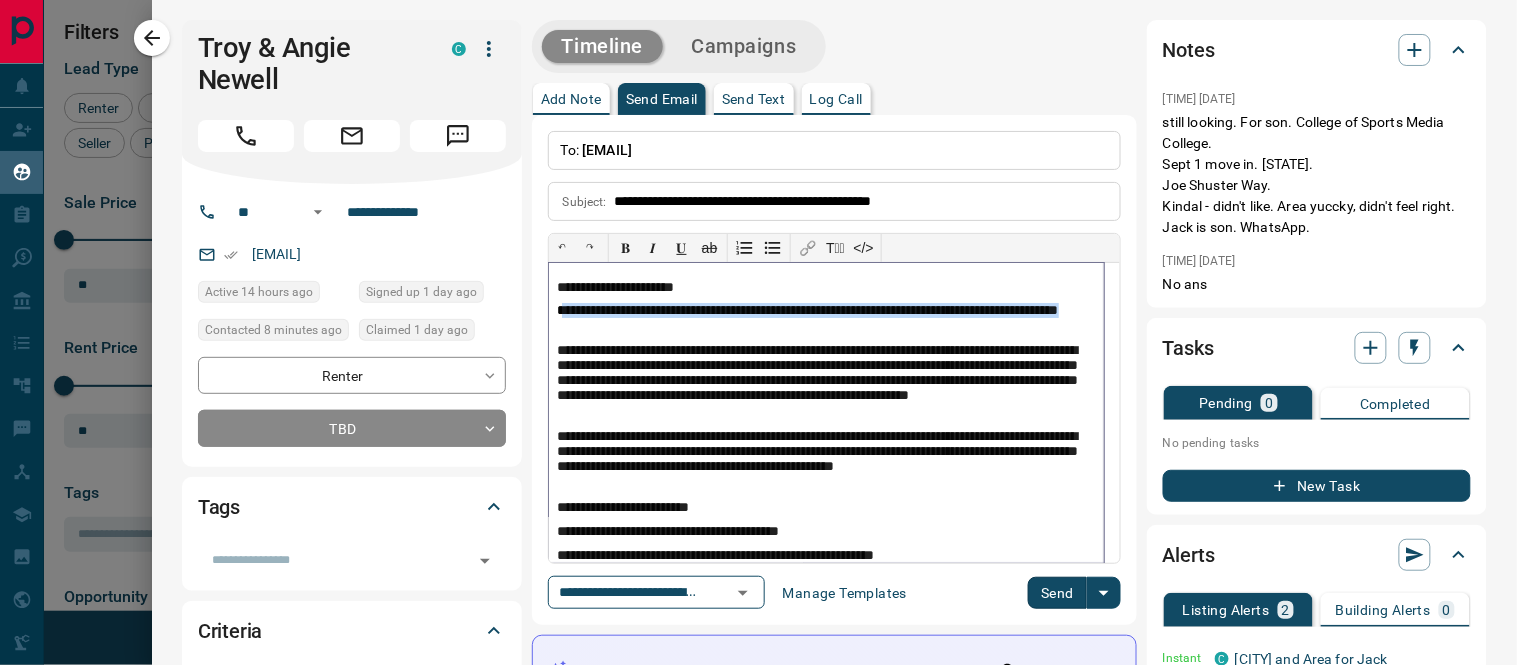 drag, startPoint x: 558, startPoint y: 310, endPoint x: 734, endPoint y: 321, distance: 176.34341 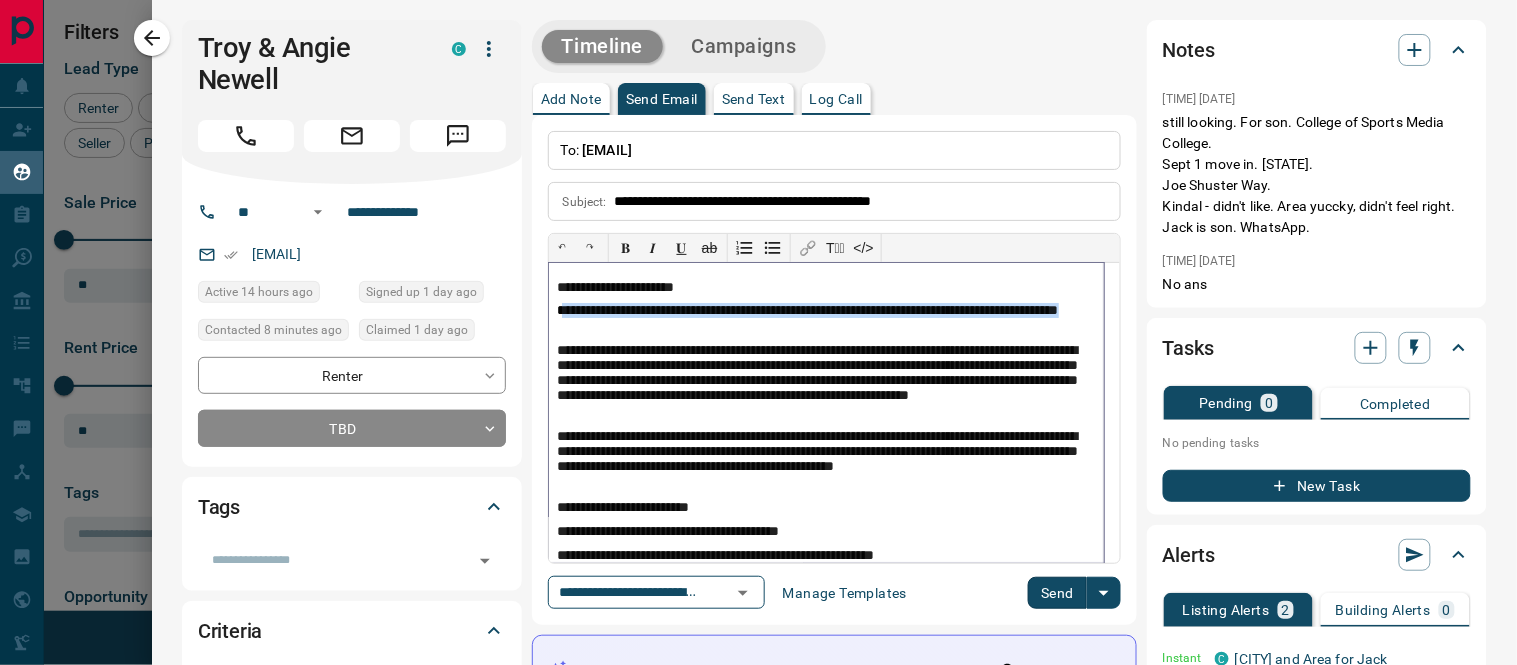 click on "**********" at bounding box center (818, 318) 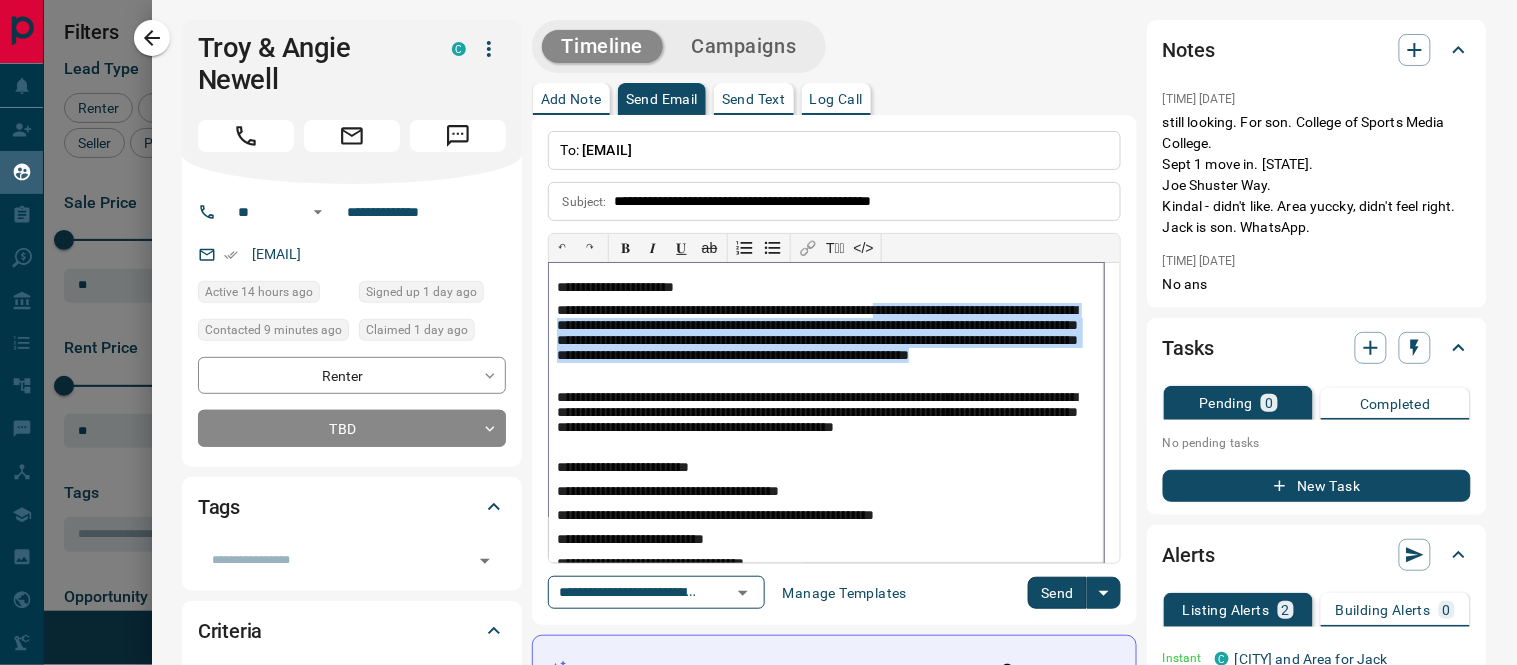 drag, startPoint x: 960, startPoint y: 308, endPoint x: 960, endPoint y: 370, distance: 62 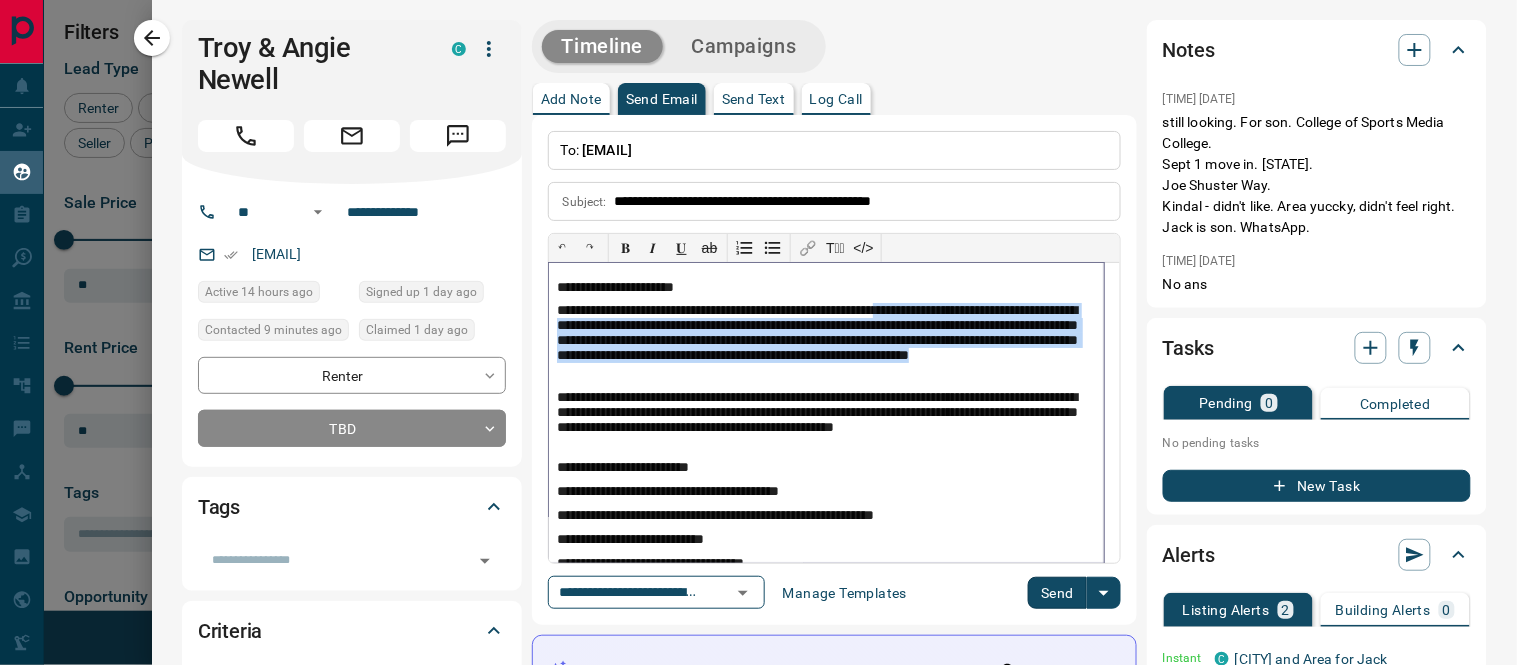 click on "**********" at bounding box center (818, 342) 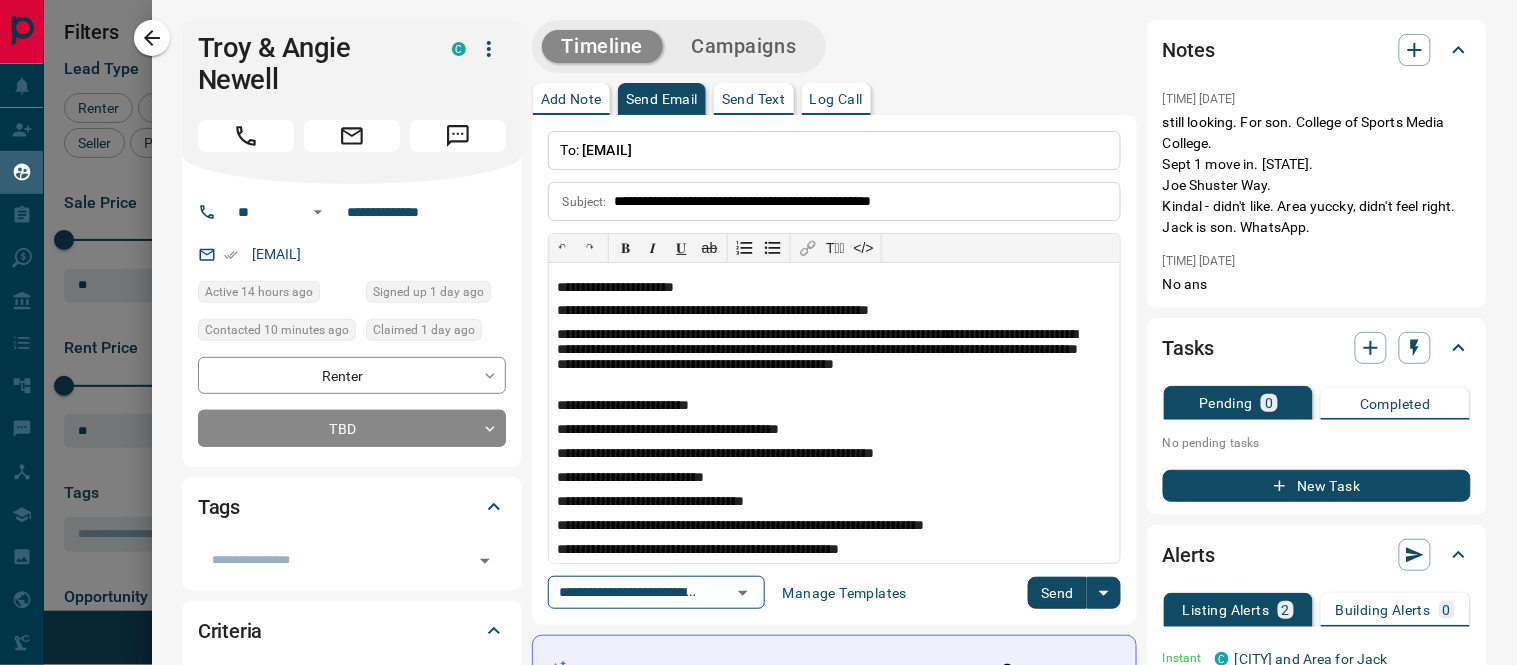 click on "To:   [EMAIL]" at bounding box center [834, 150] 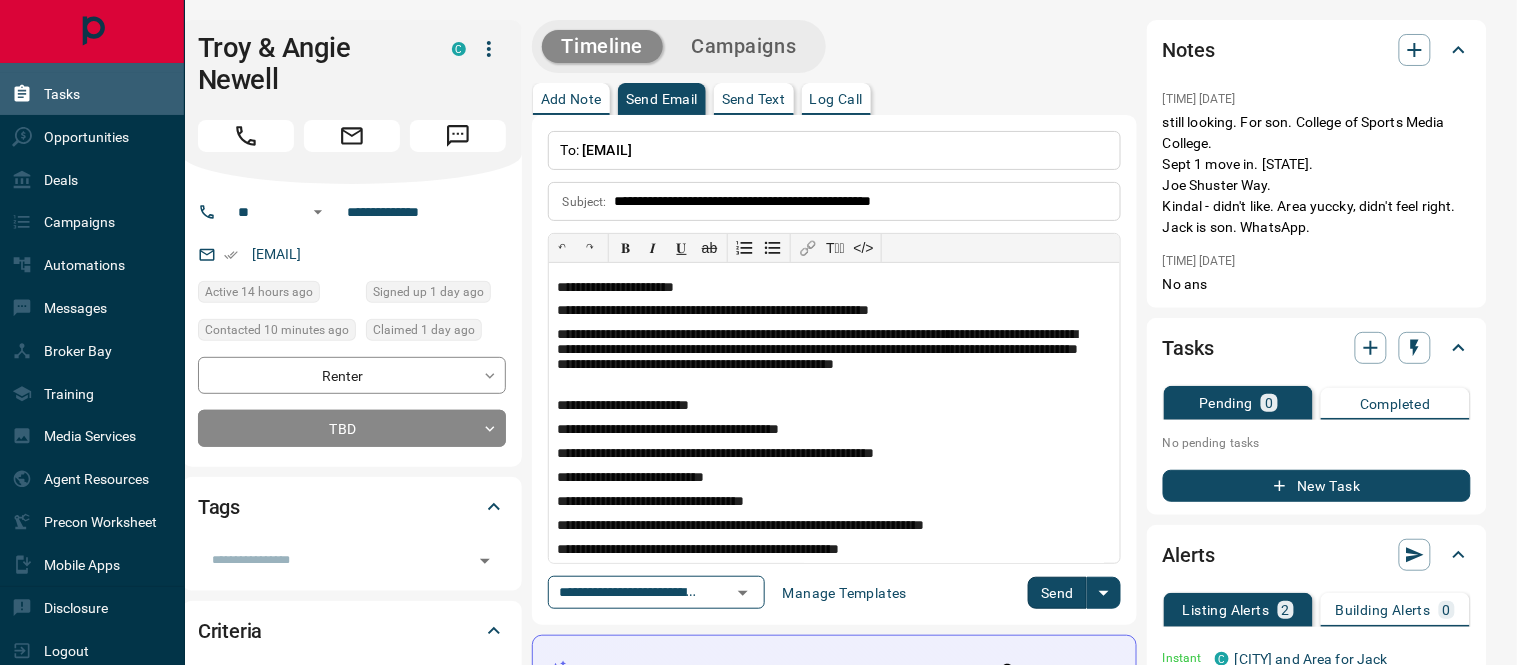 scroll, scrollTop: 0, scrollLeft: 0, axis: both 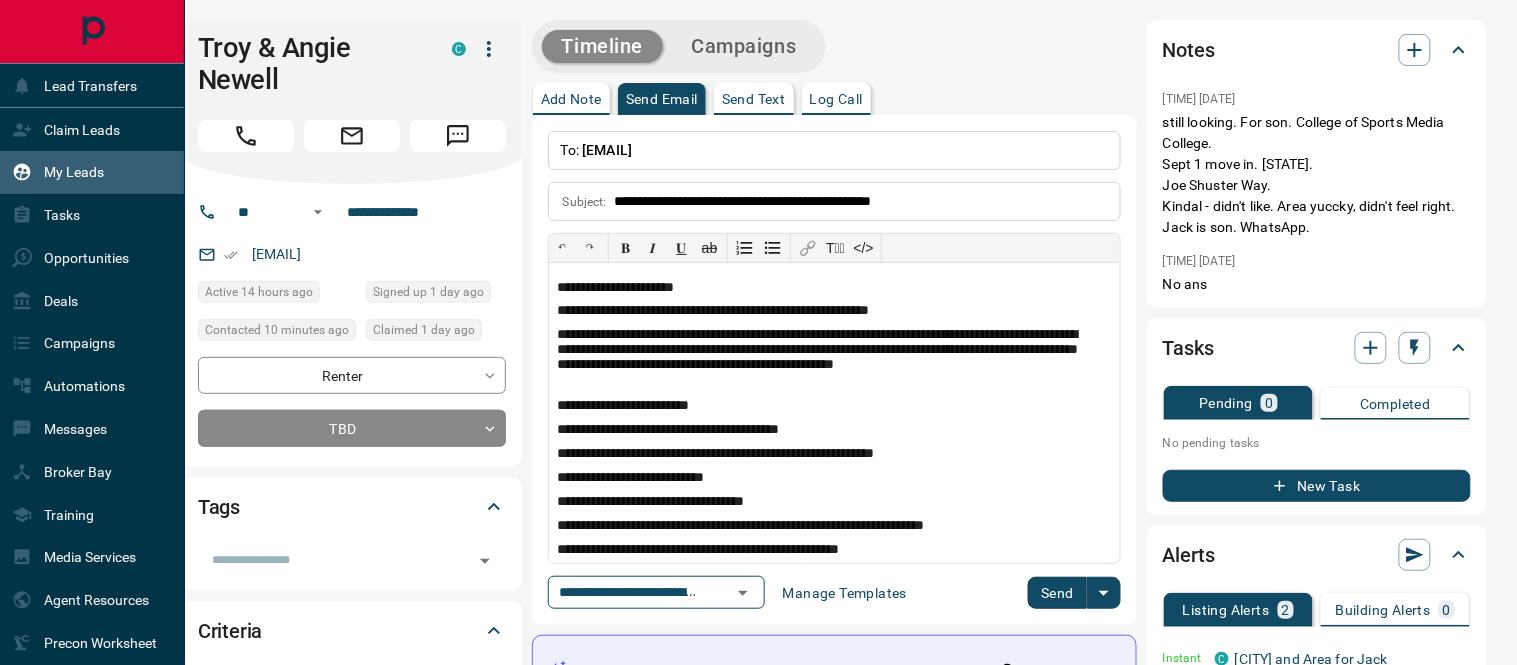 click 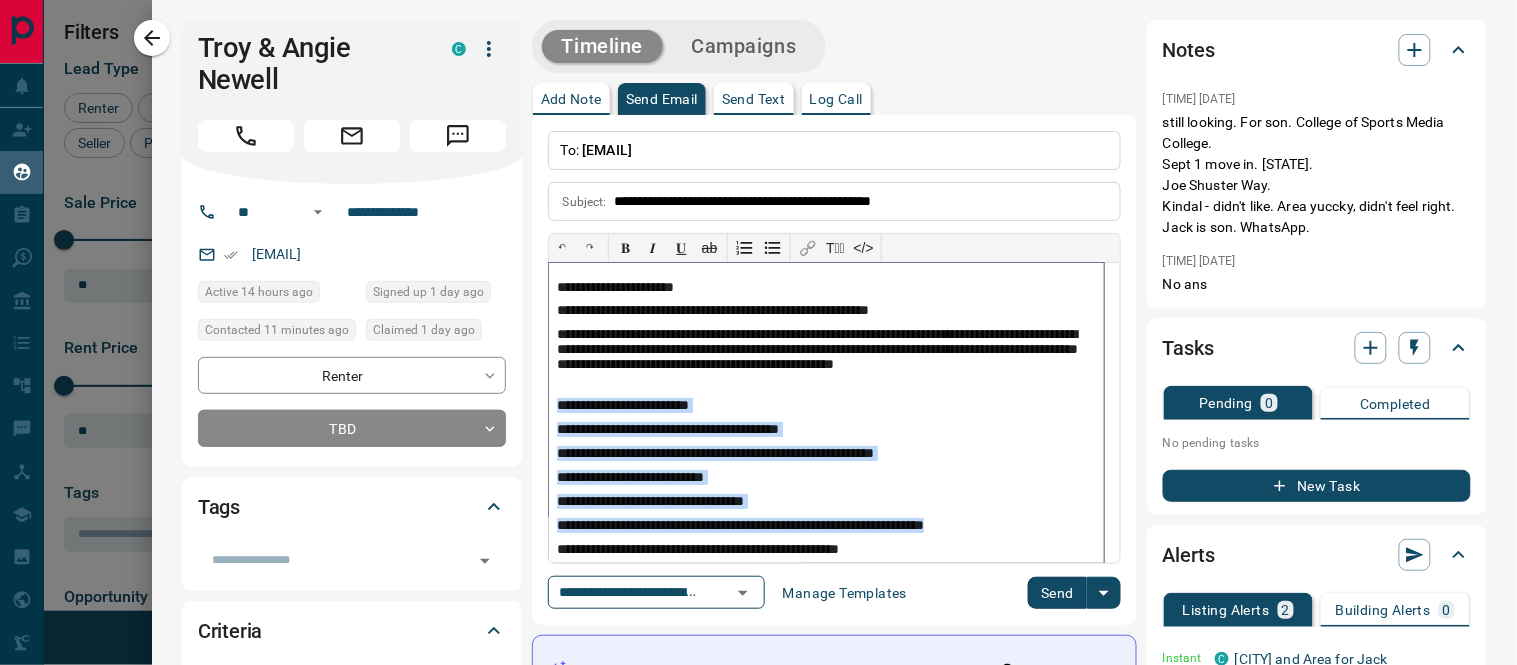 drag, startPoint x: 558, startPoint y: 410, endPoint x: 986, endPoint y: 524, distance: 442.92212 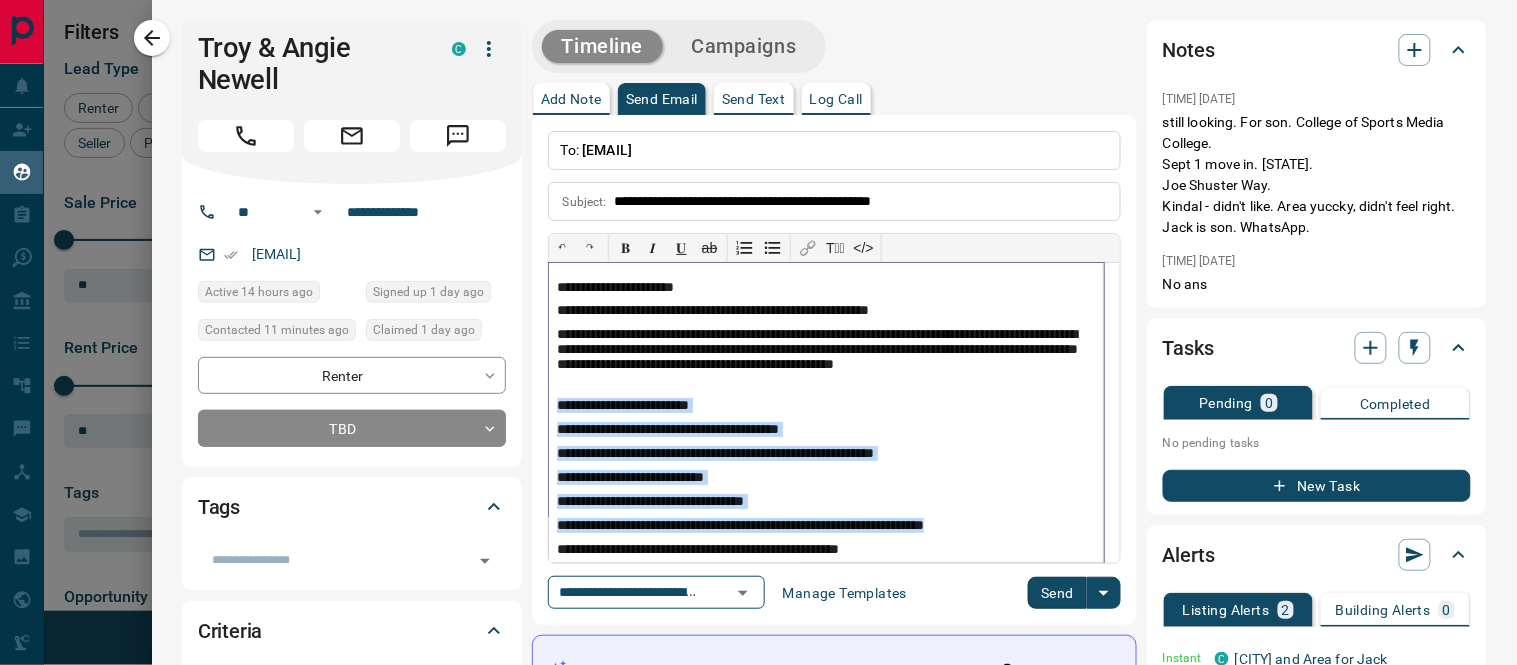 click on "**********" at bounding box center [826, 413] 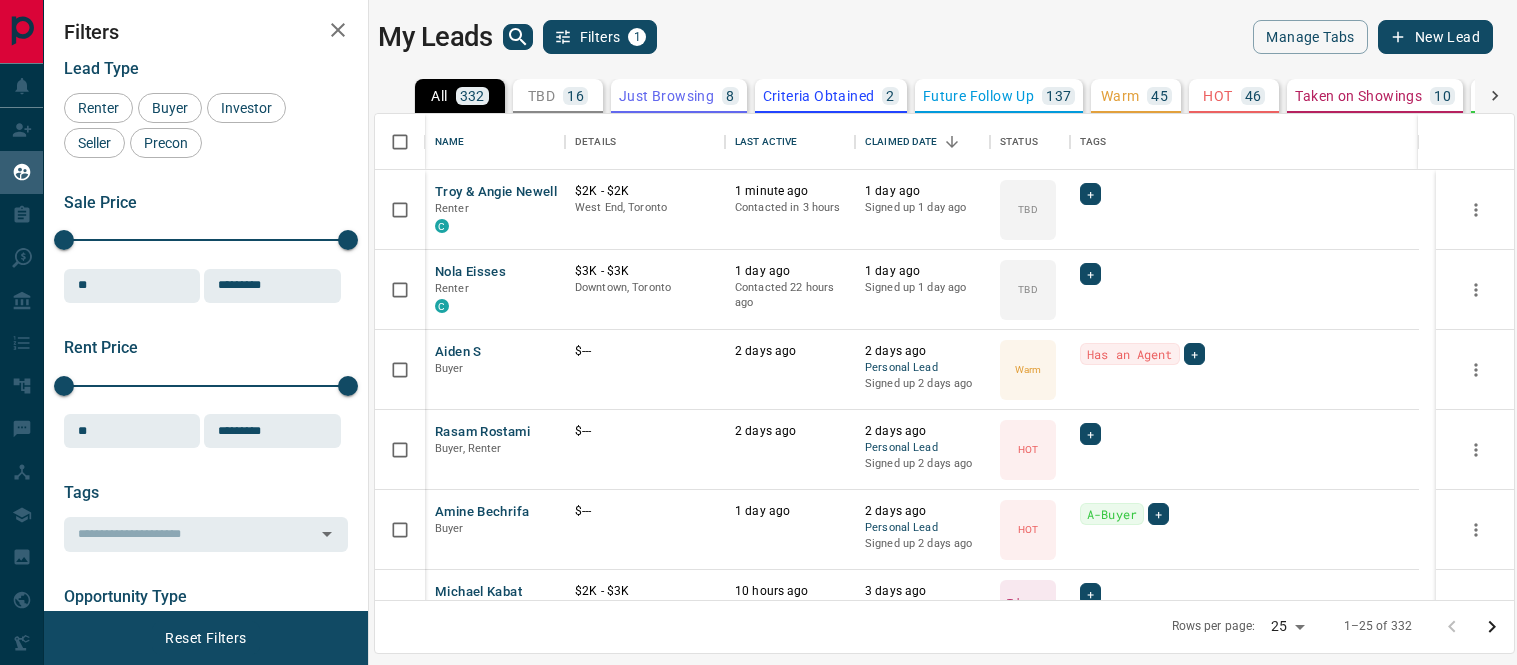 scroll, scrollTop: 0, scrollLeft: 0, axis: both 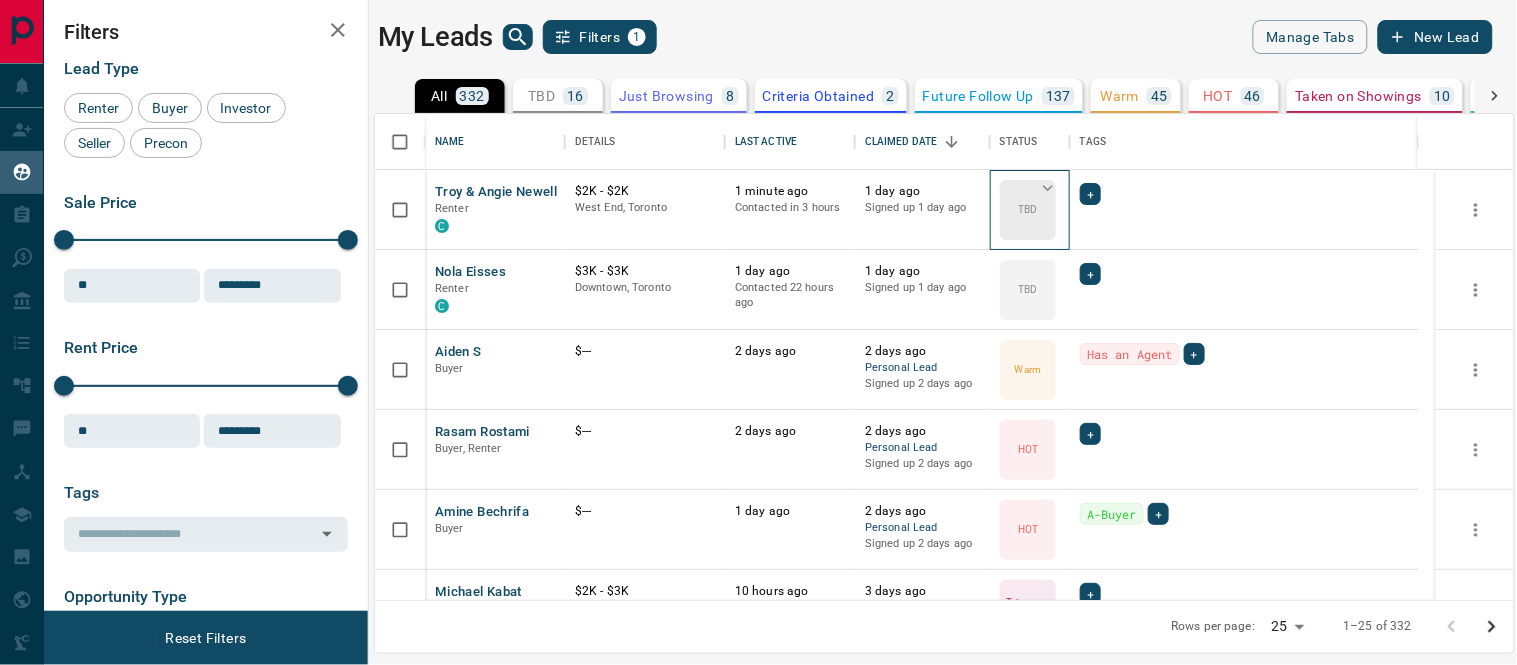 click 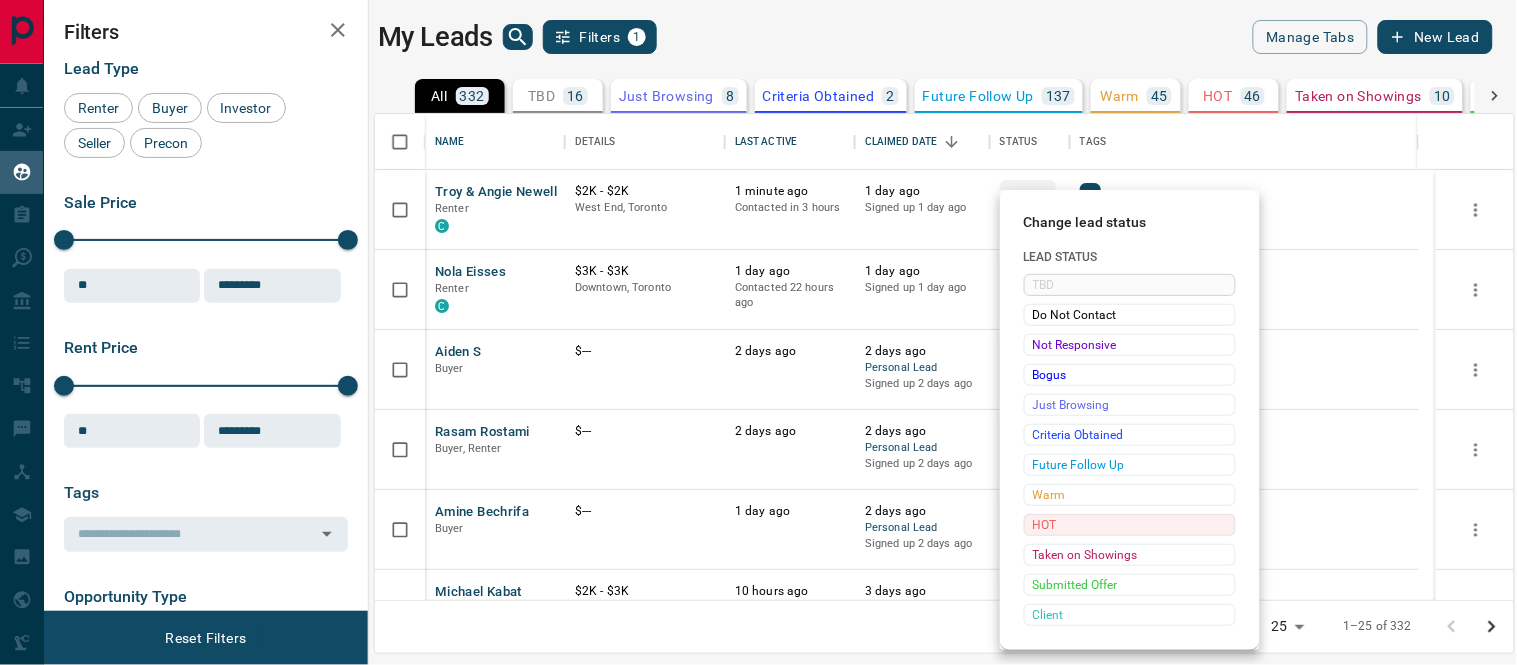 click on "HOT" at bounding box center (1130, 525) 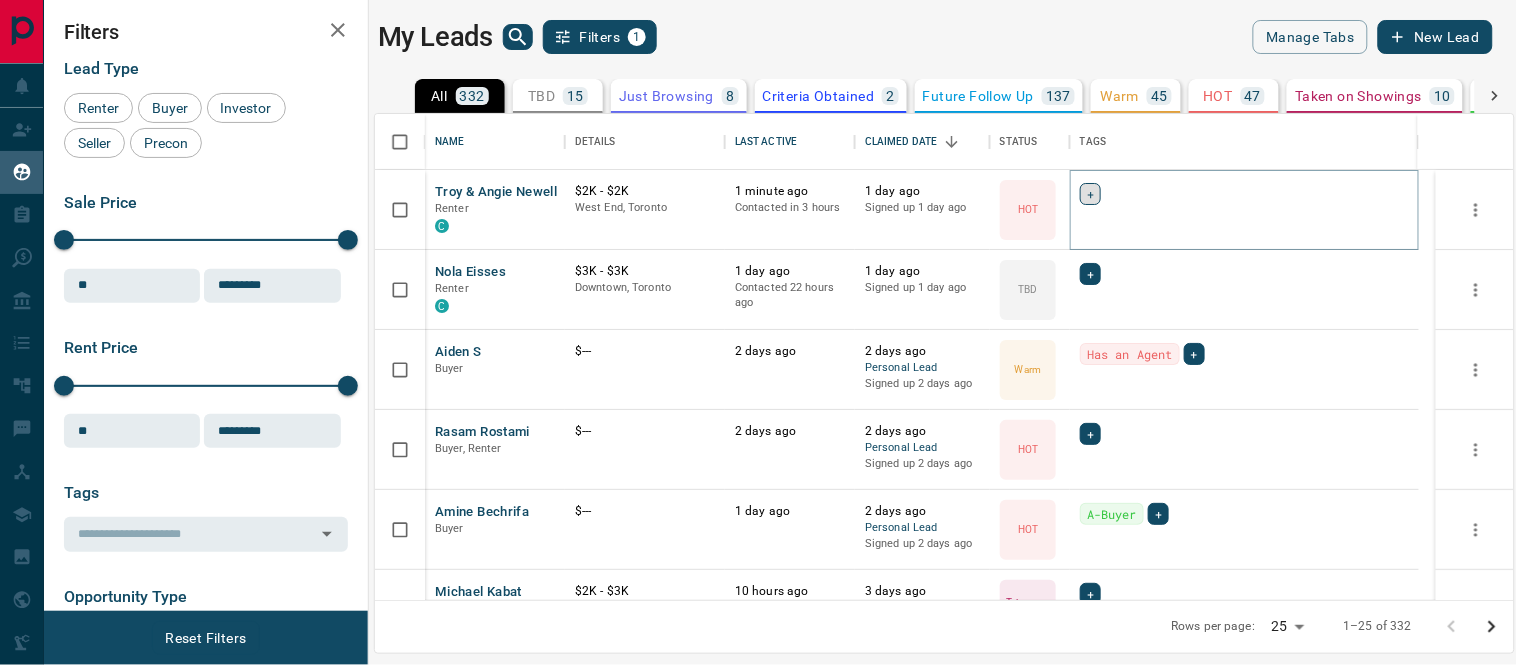 click on "+" at bounding box center [1090, 194] 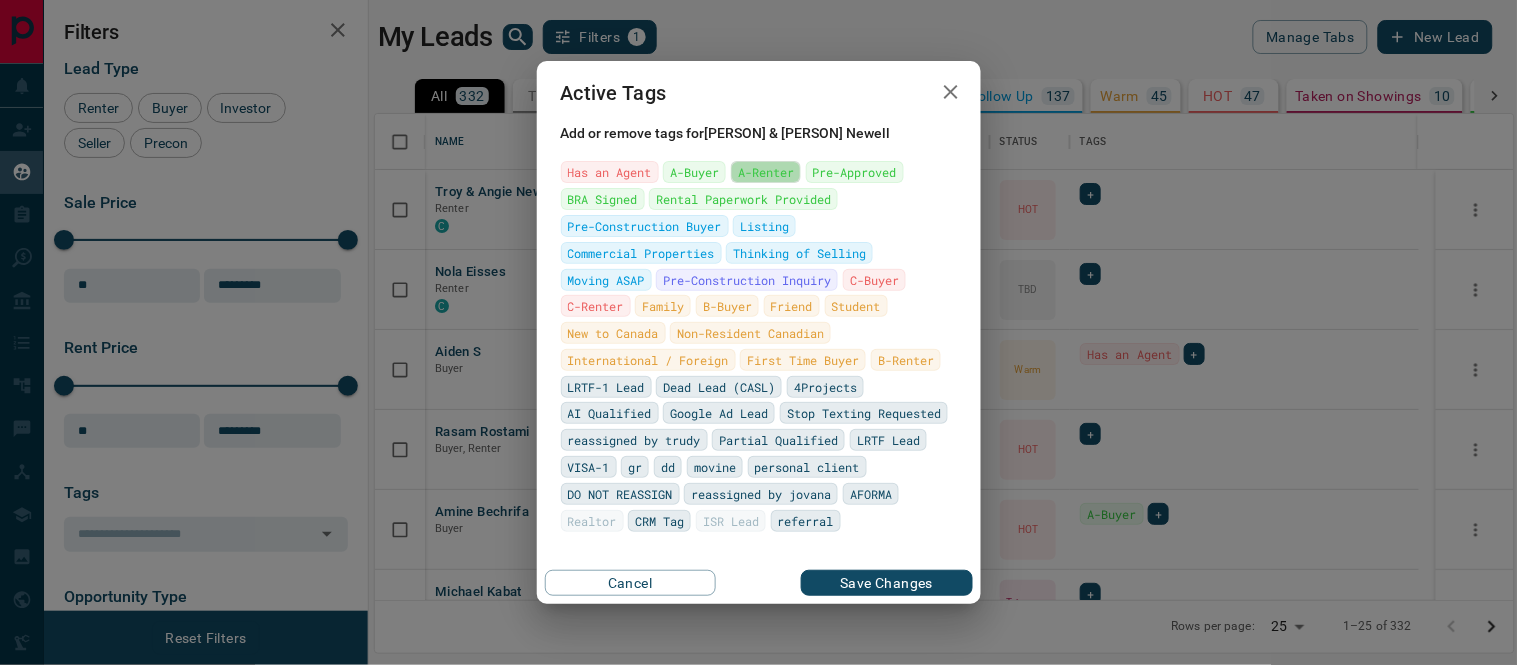click on "A-Renter" at bounding box center [766, 172] 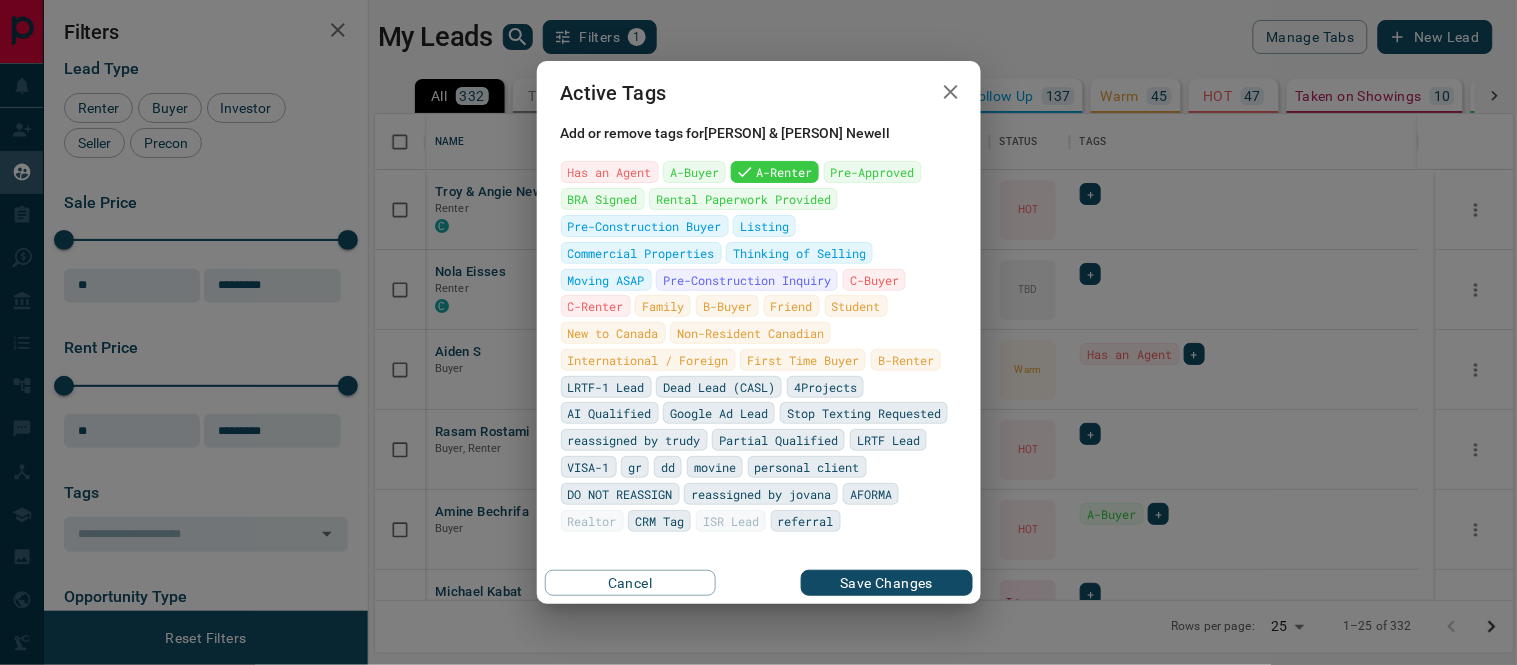 click on "Save Changes" at bounding box center (886, 583) 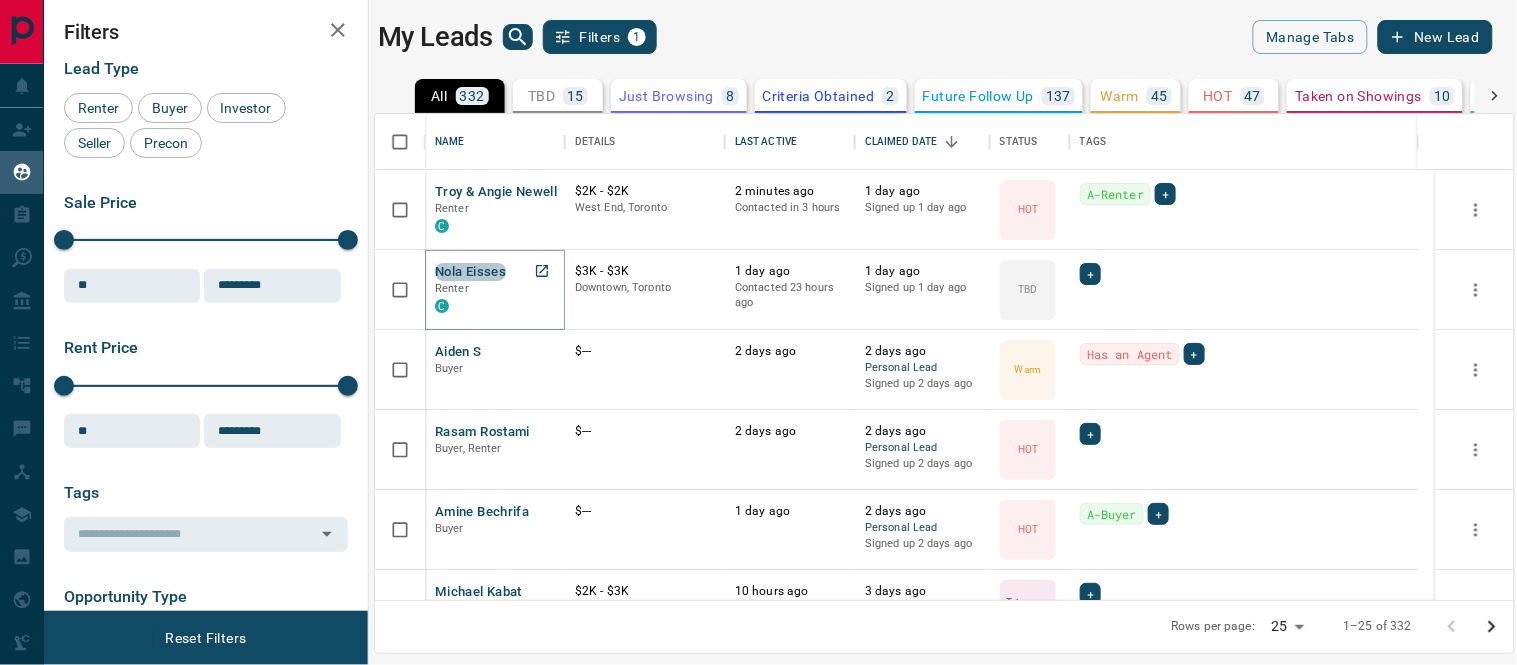 click on "Nola Eisses" at bounding box center (470, 272) 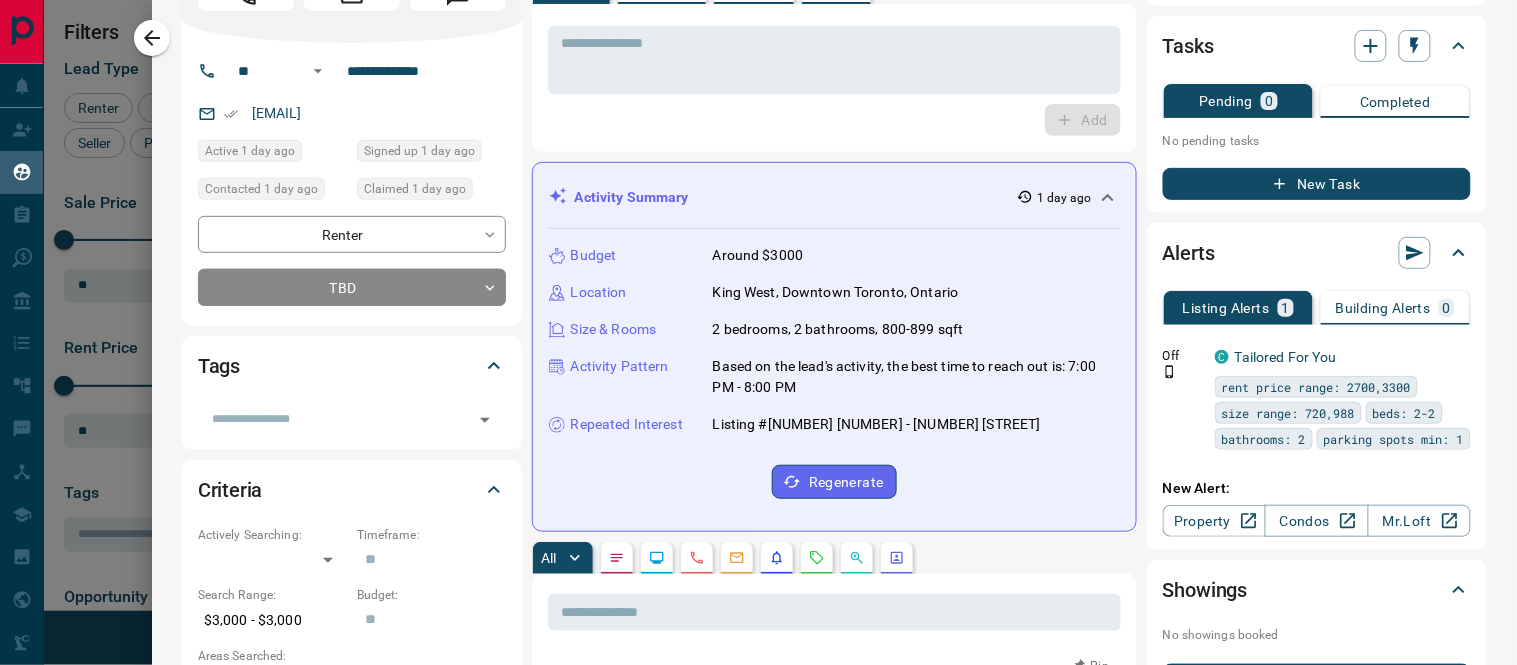 scroll, scrollTop: 0, scrollLeft: 0, axis: both 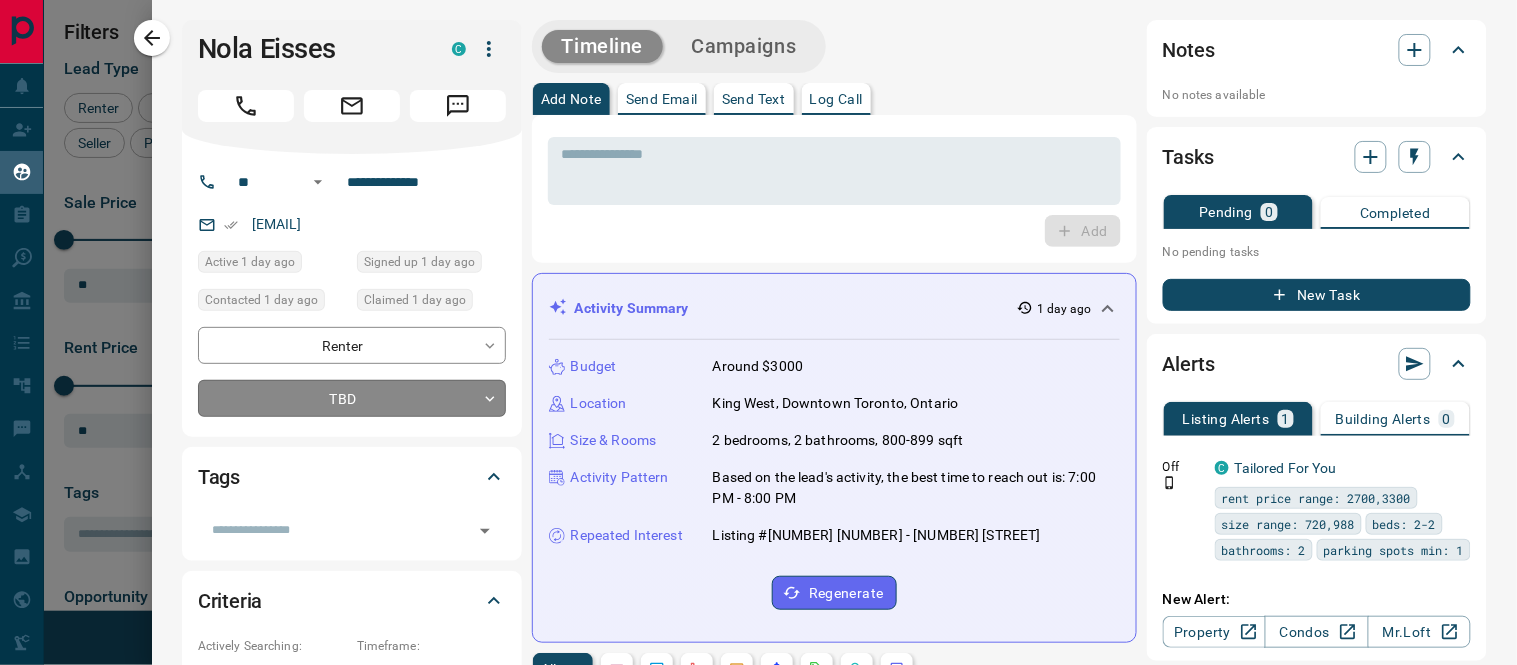 click on "Lead Transfers Claim Leads My Leads Tasks Opportunities Deals Campaigns Automations Messages Broker Bay Training Media Services Agent Resources Precon Worksheet Mobile Apps Disclosure Logout My Leads Filters 1 Manage Tabs New Lead All 332 TBD 15 Do Not Contact - Not Responsive 7 Bogus 54 Just Browsing 8 Criteria Obtained 2 Future Follow Up 137 Warm 45 HOT 47 Taken on Showings 10 Submitted Offer 1 Client 6 Name Details Last Active Claimed Date Status Tags Troy & Angie Newell Renter C $2K - $2K West End, Toronto 3 minutes ago Contacted in 3 hours 1 day ago Signed up 1 day ago HOT A-Renter + Nola Eisses Renter C $3K - $3K Downtown, Toronto 1 day ago Contacted 23 hours ago 1 day ago Signed up 1 day ago TBD + Aiden S Buyer $--- 2 days ago 2 days ago Personal Lead Signed up 2 days ago Warm Has an Agent + Rasam Rostami Buyer, Renter $--- 2 days ago 2 days ago Personal Lead Signed up 2 days ago HOT + Amine Bechrifa Buyer $--- 1 day ago 2 days ago Personal Lead Signed up 2 days ago HOT A-Buyer + Michael Kabat Renter C" at bounding box center (758, 320) 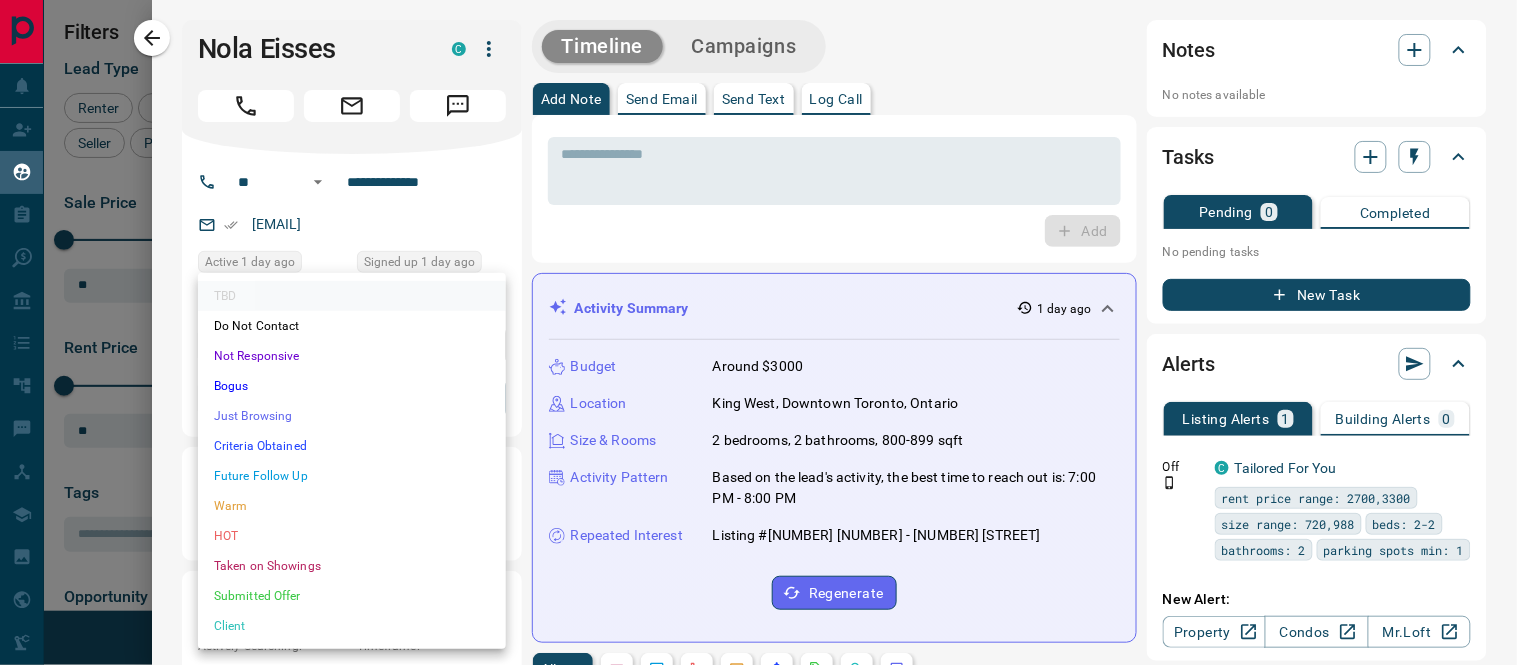 click on "Warm" at bounding box center (352, 506) 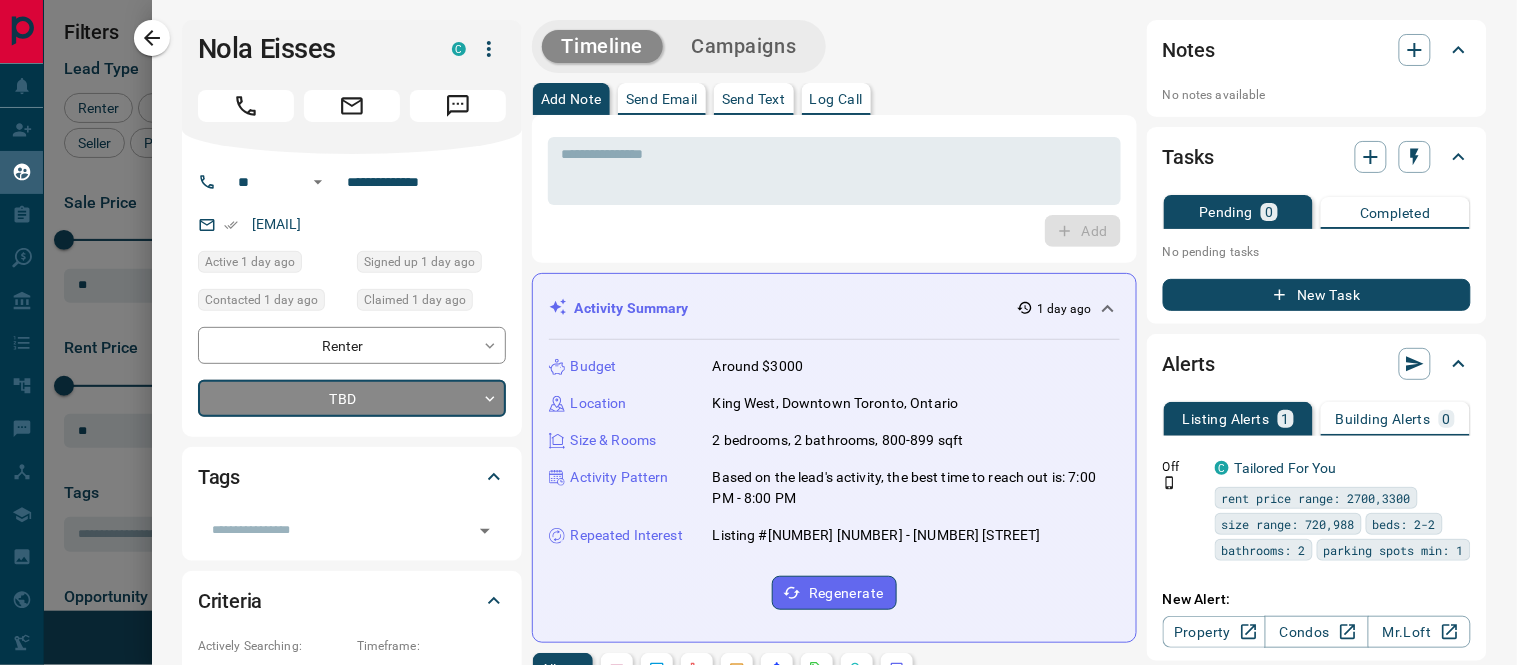 type on "*" 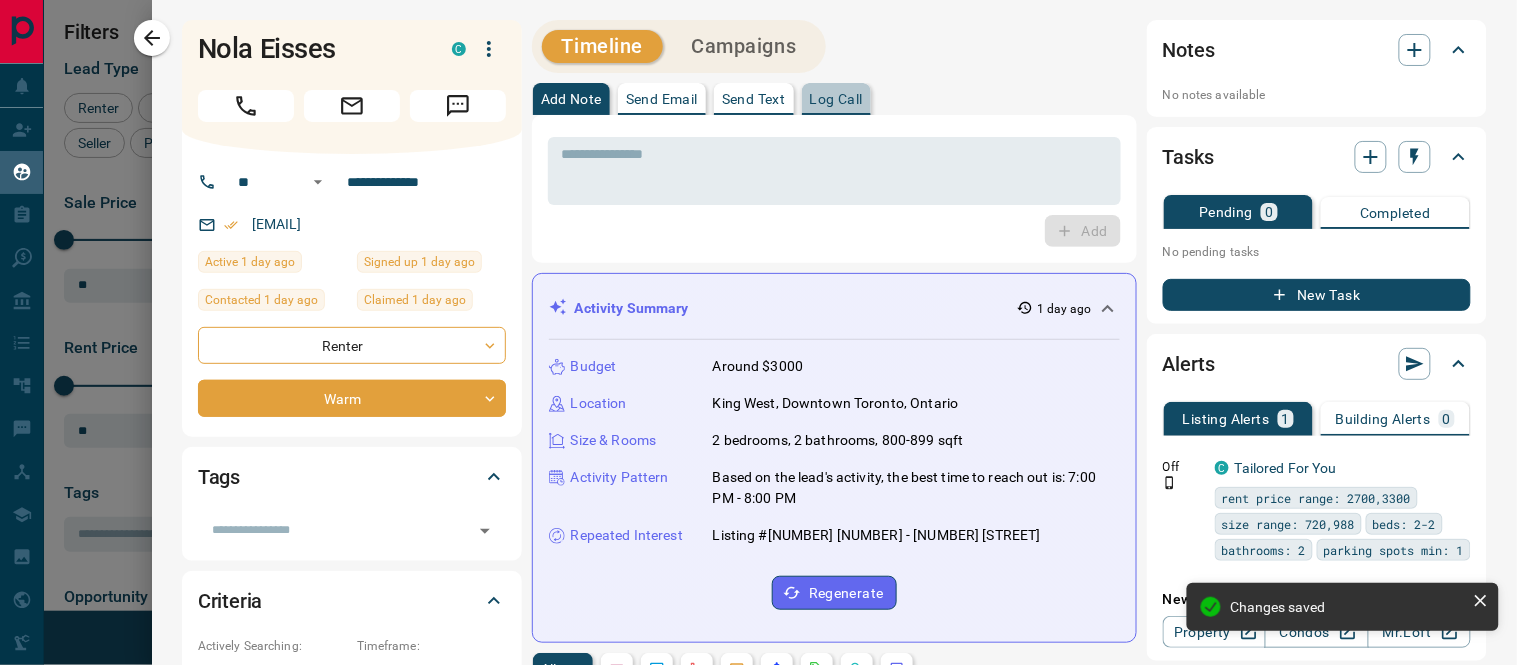 click on "Log Call" at bounding box center [836, 99] 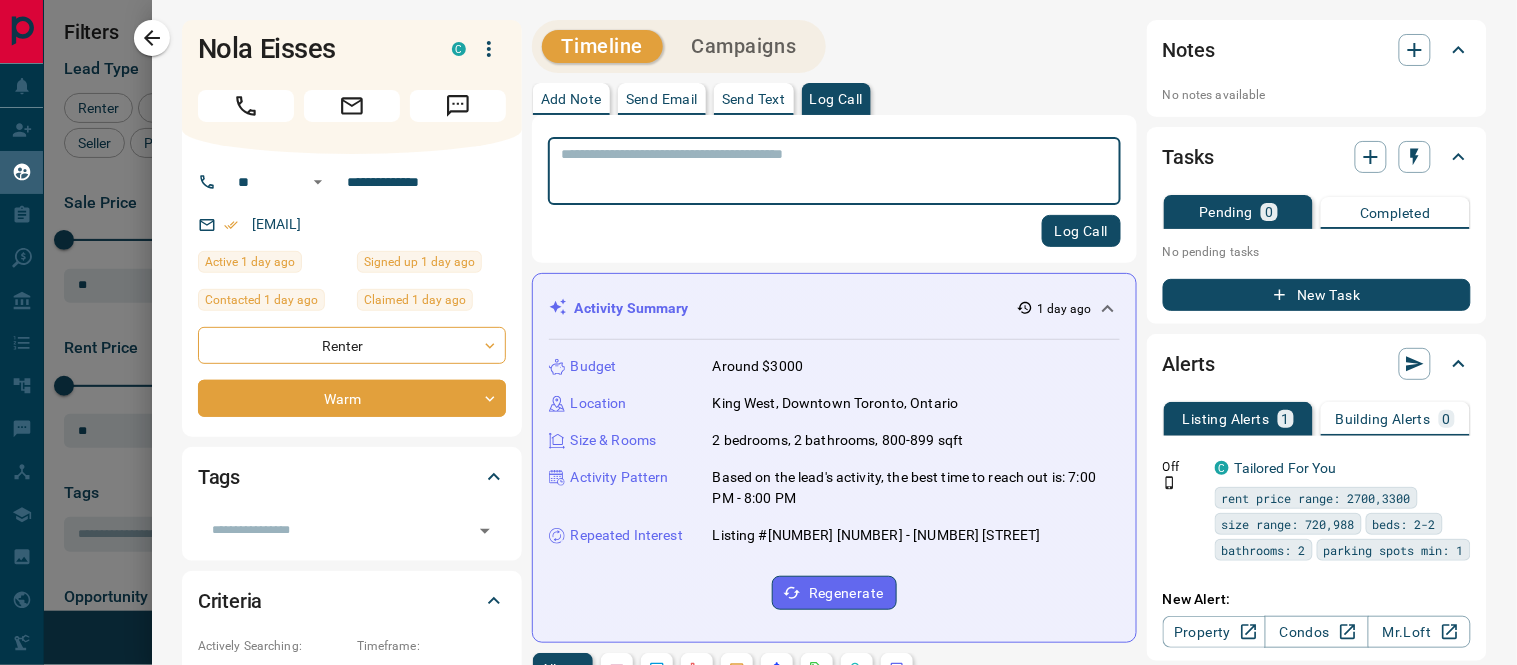 drag, startPoint x: 820, startPoint y: 163, endPoint x: 866, endPoint y: 135, distance: 53.851646 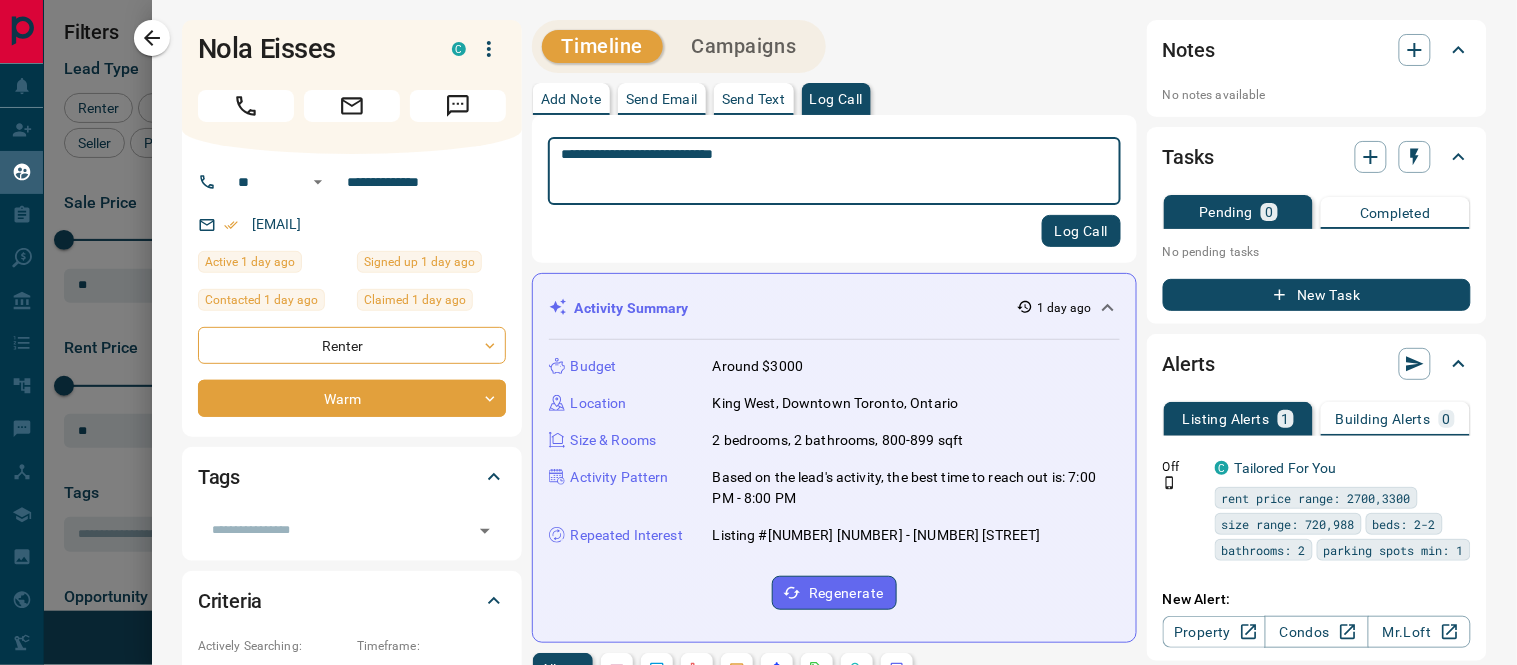 type on "**********" 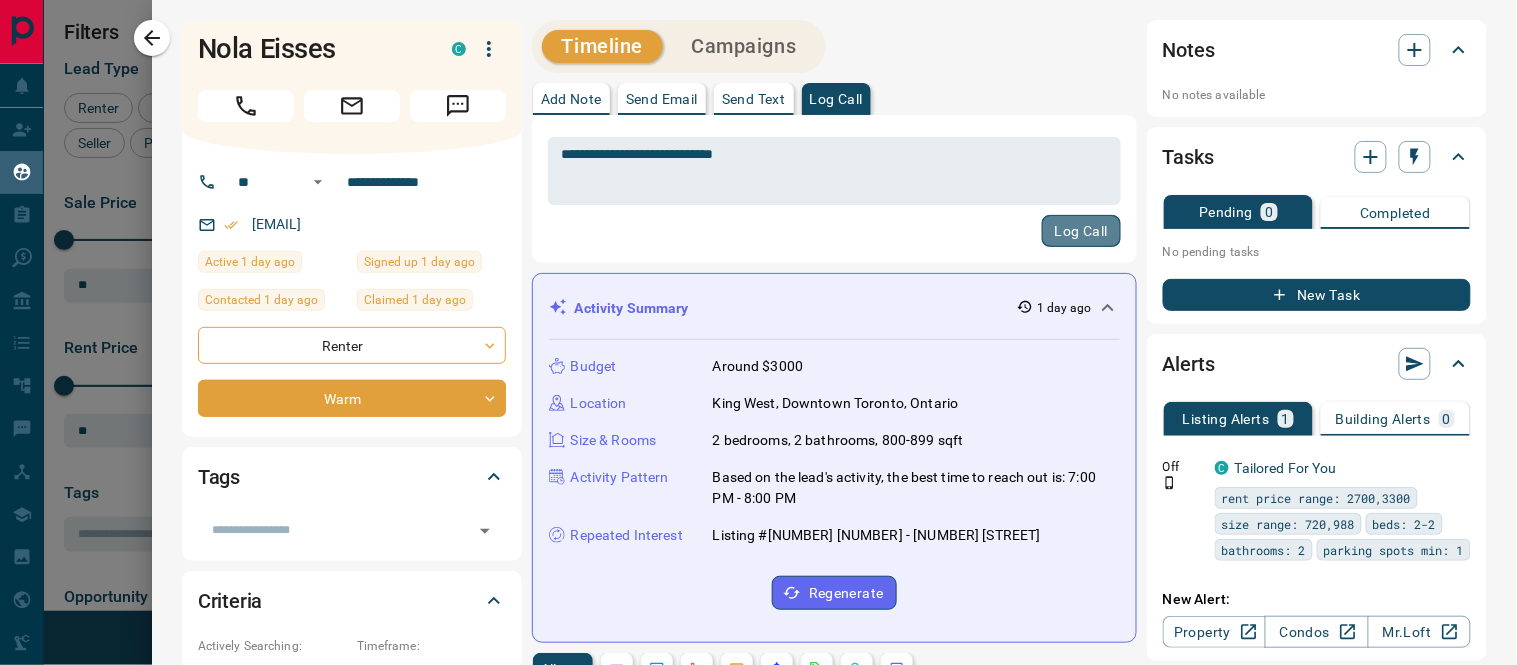 click on "Log Call" at bounding box center (1081, 231) 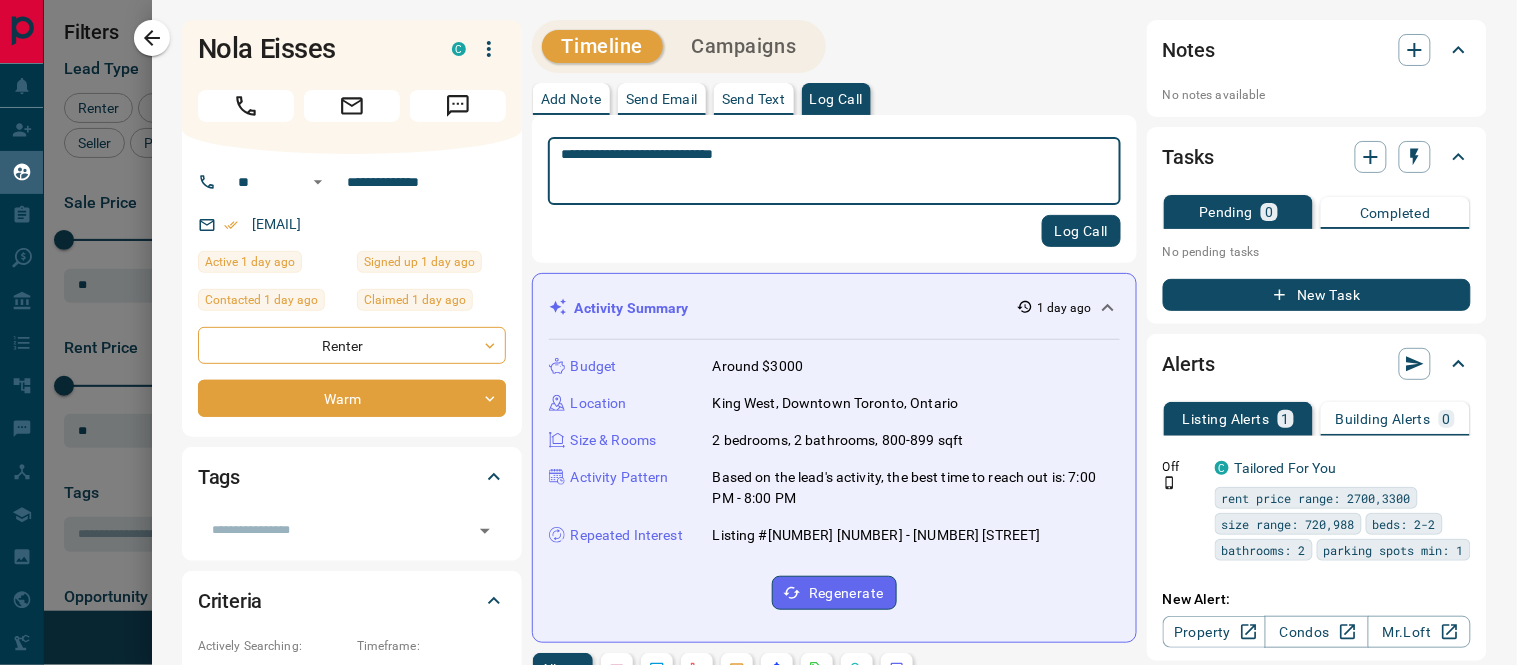 type 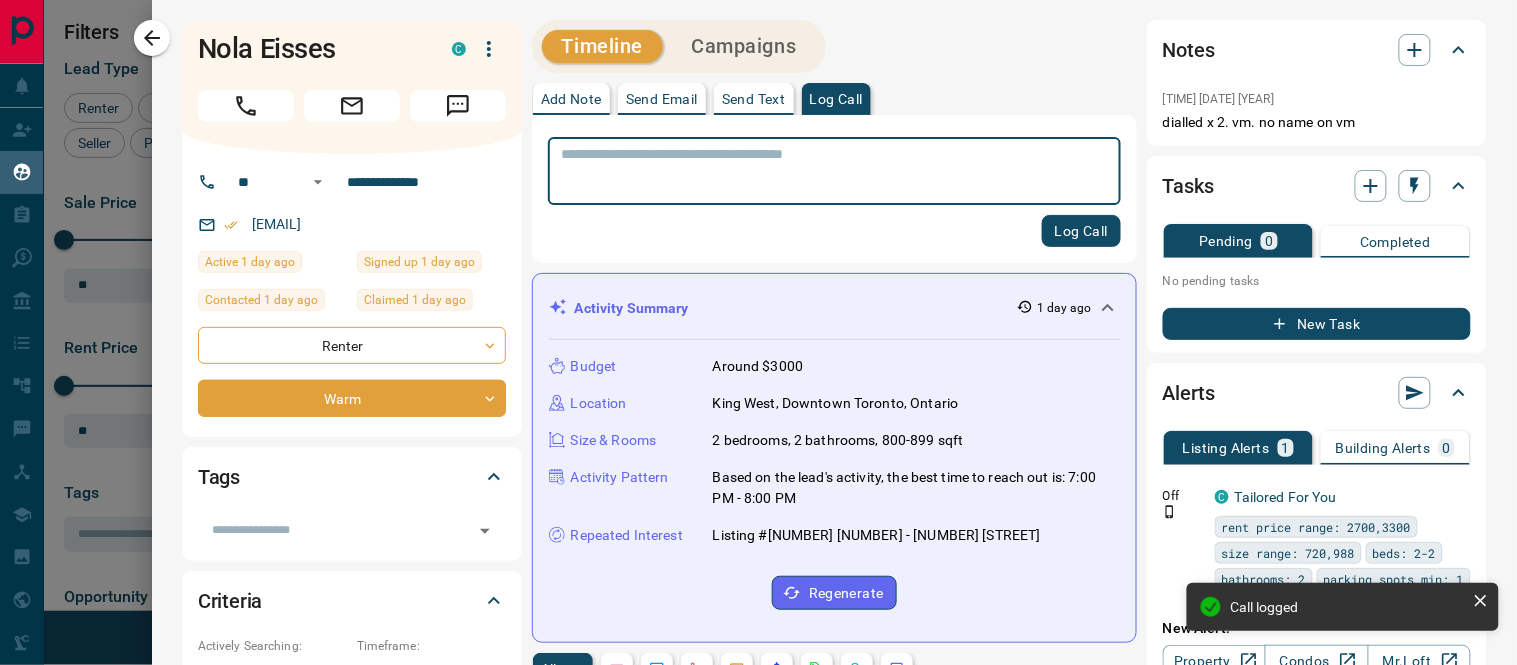click on "New Task" at bounding box center (1317, 324) 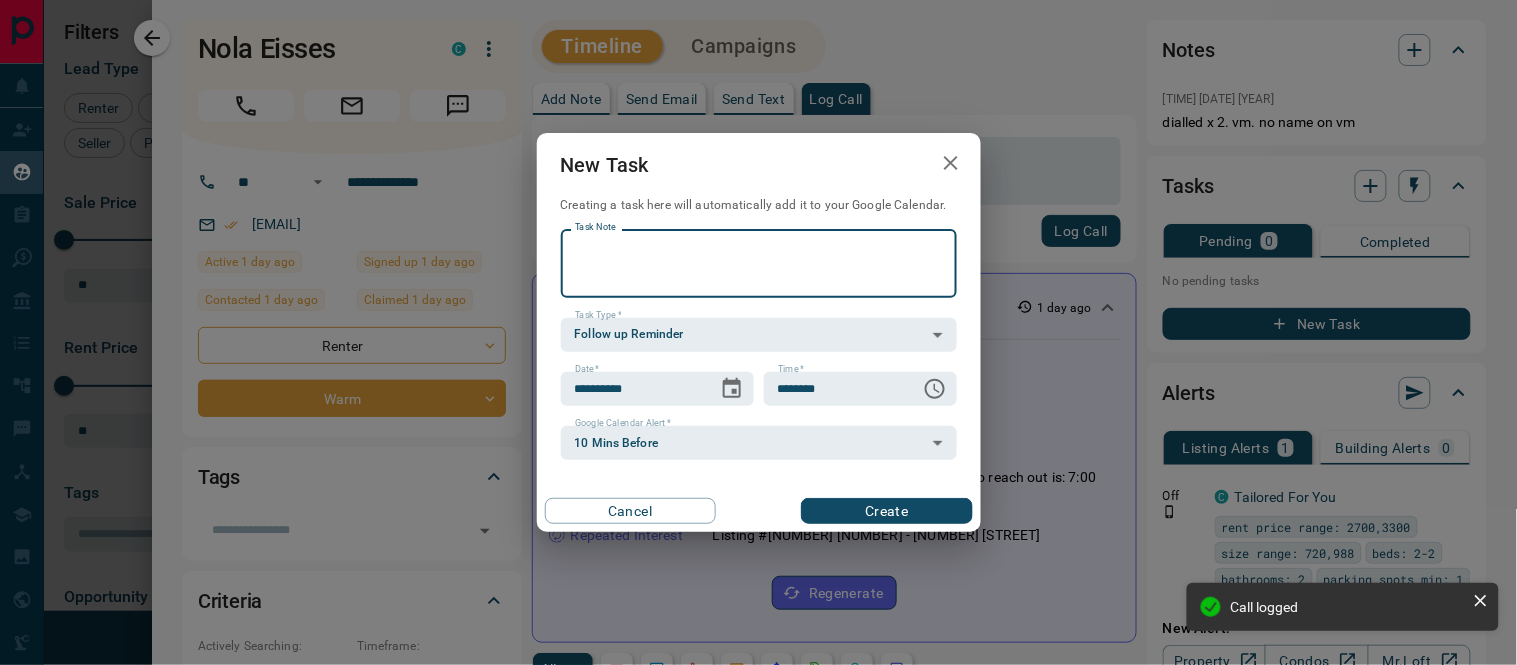 click on "Task Note" at bounding box center [759, 263] 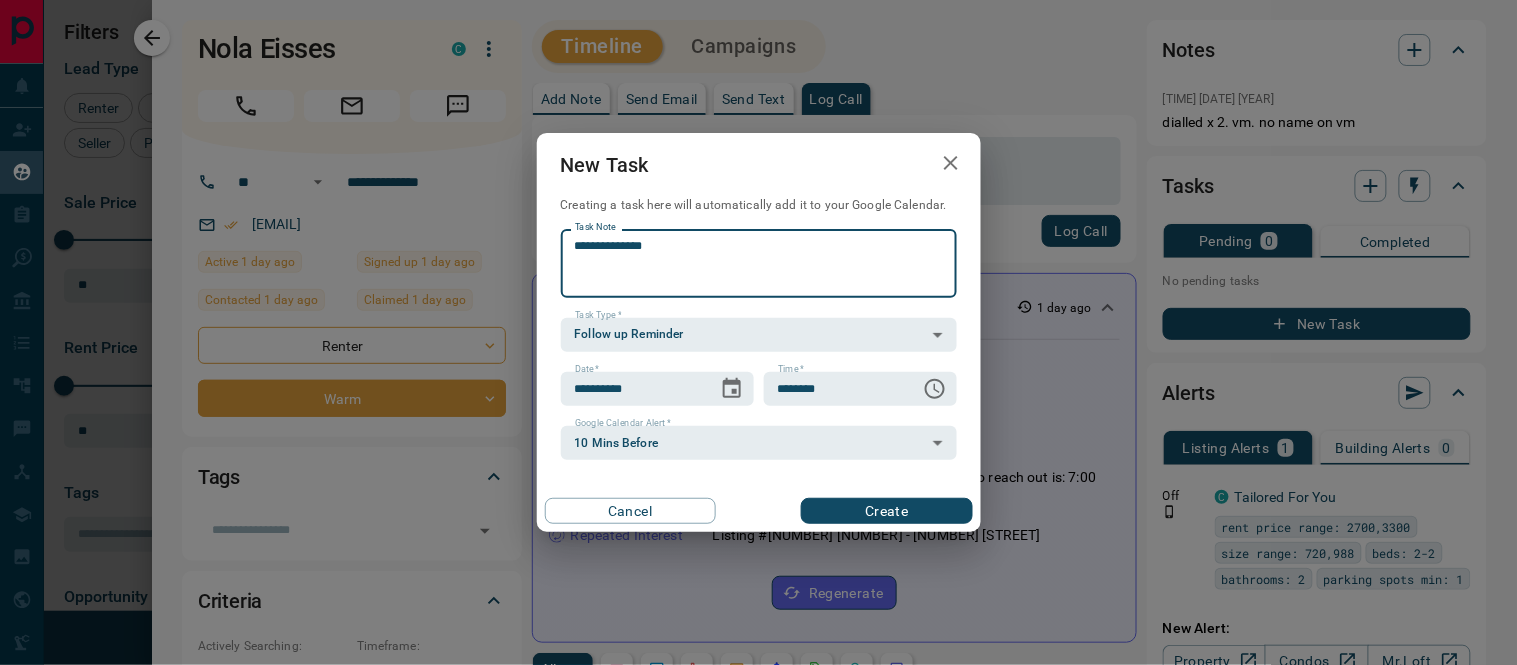 type on "**********" 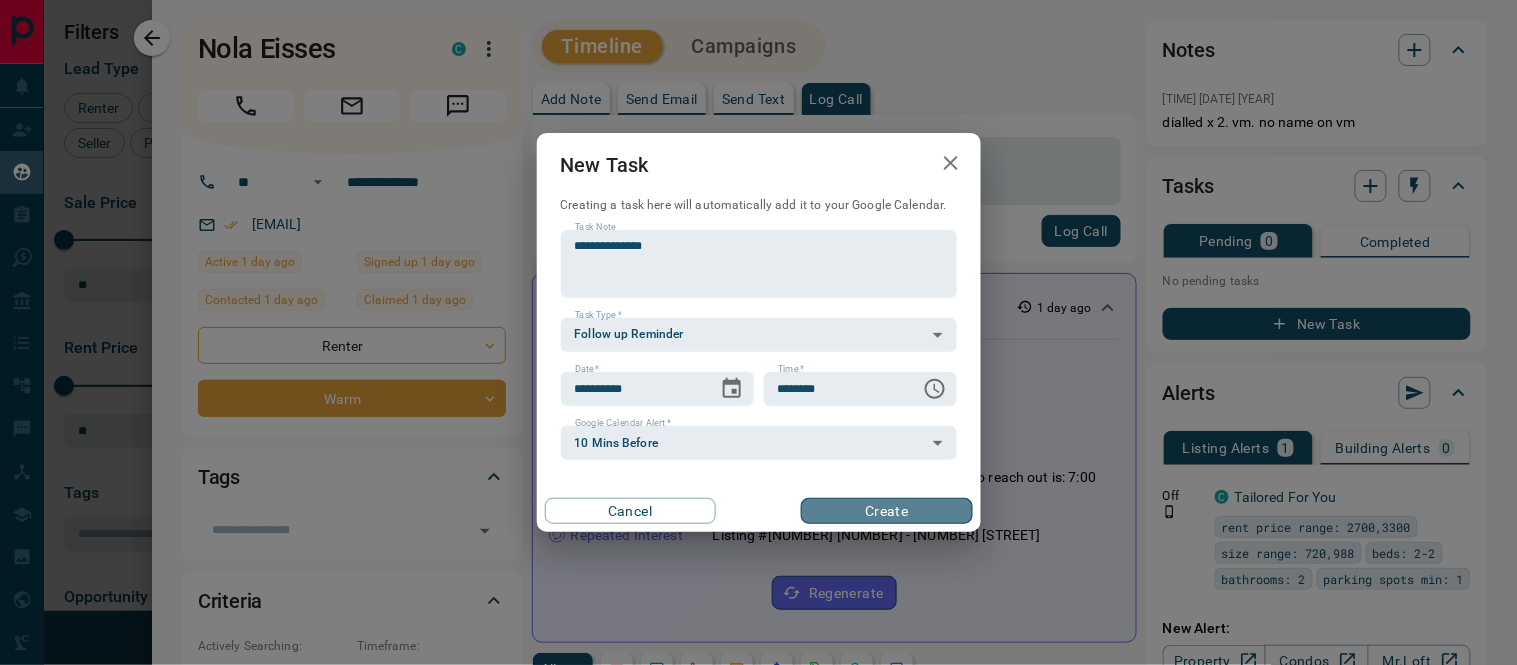 click on "Create" at bounding box center [886, 511] 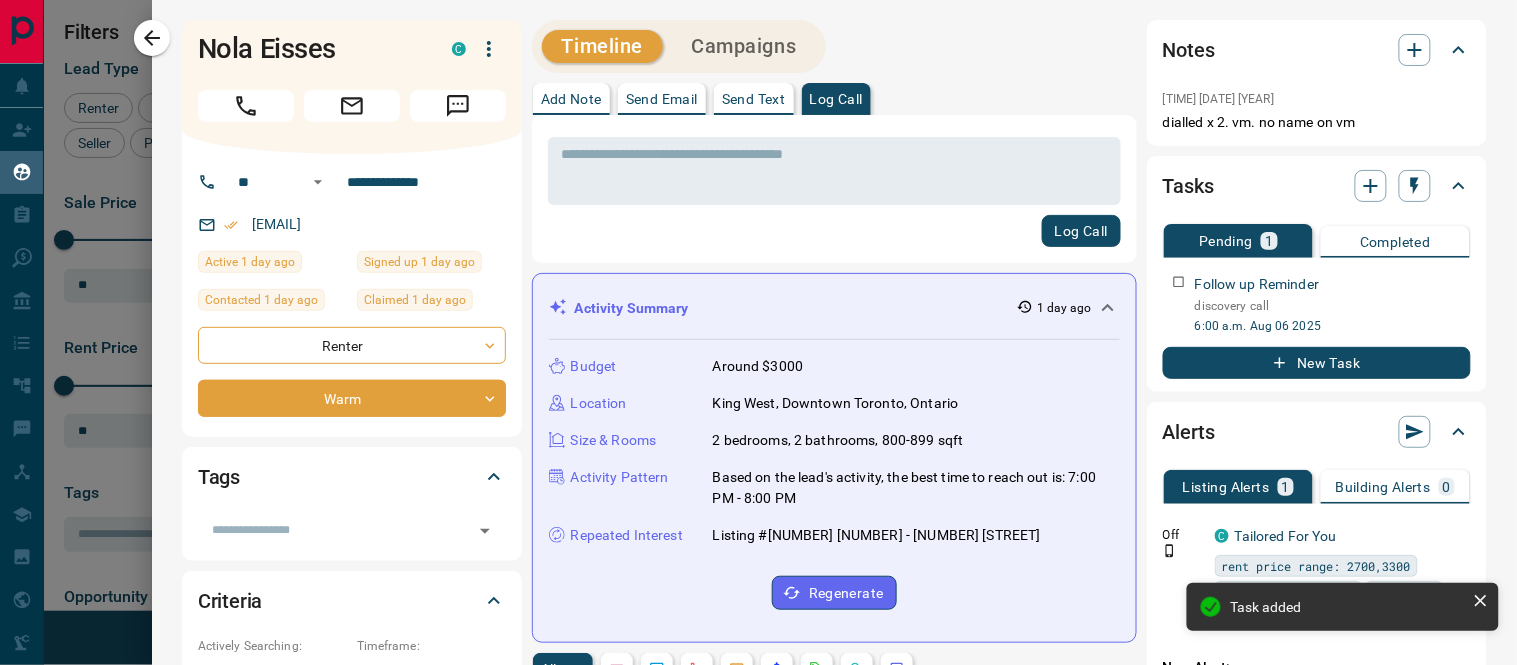 scroll, scrollTop: 333, scrollLeft: 0, axis: vertical 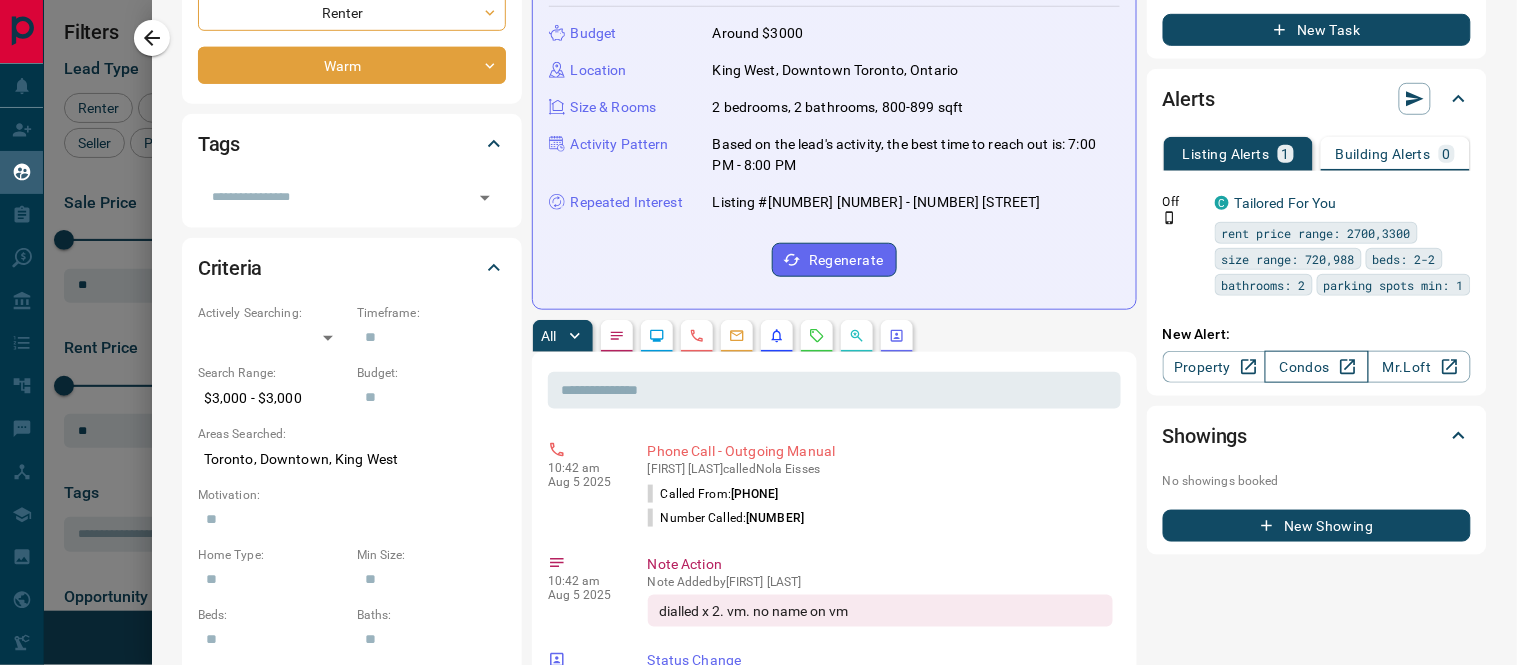 click on "Condos" at bounding box center (1316, 367) 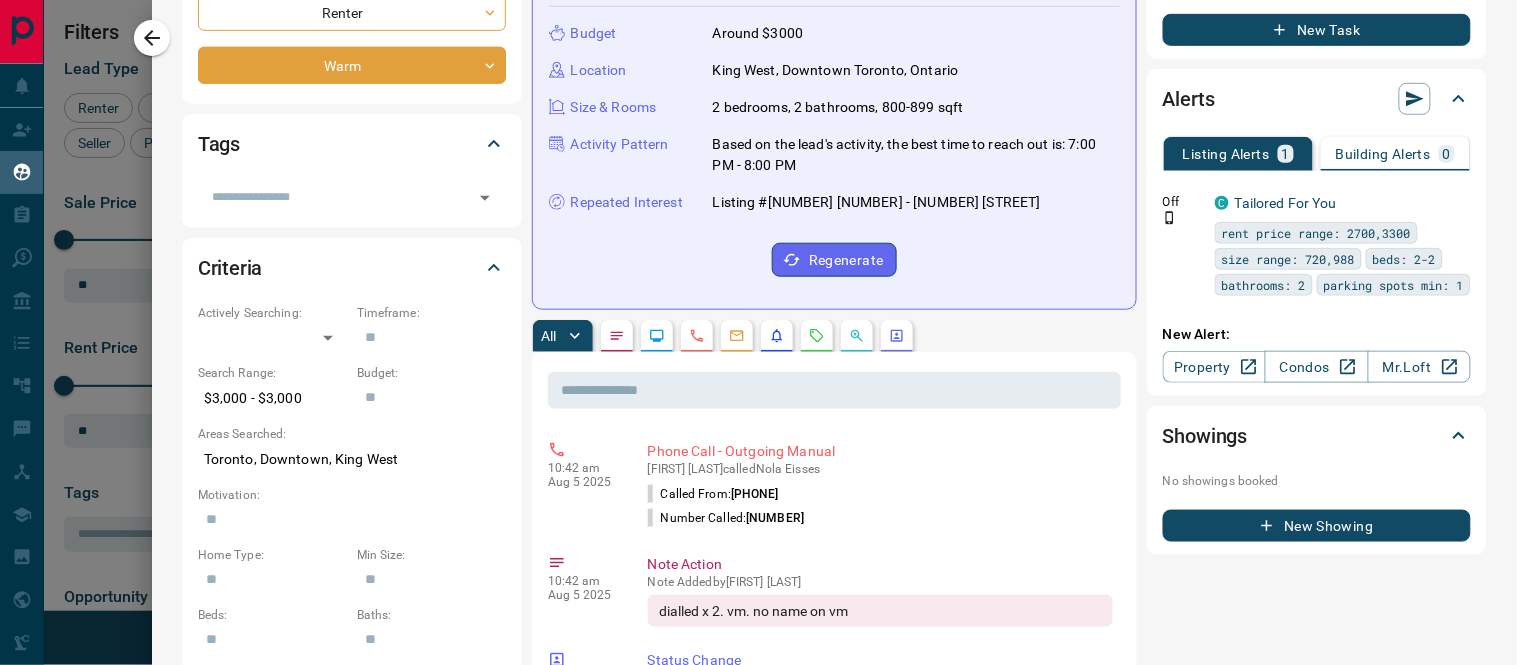 scroll, scrollTop: 1000, scrollLeft: 0, axis: vertical 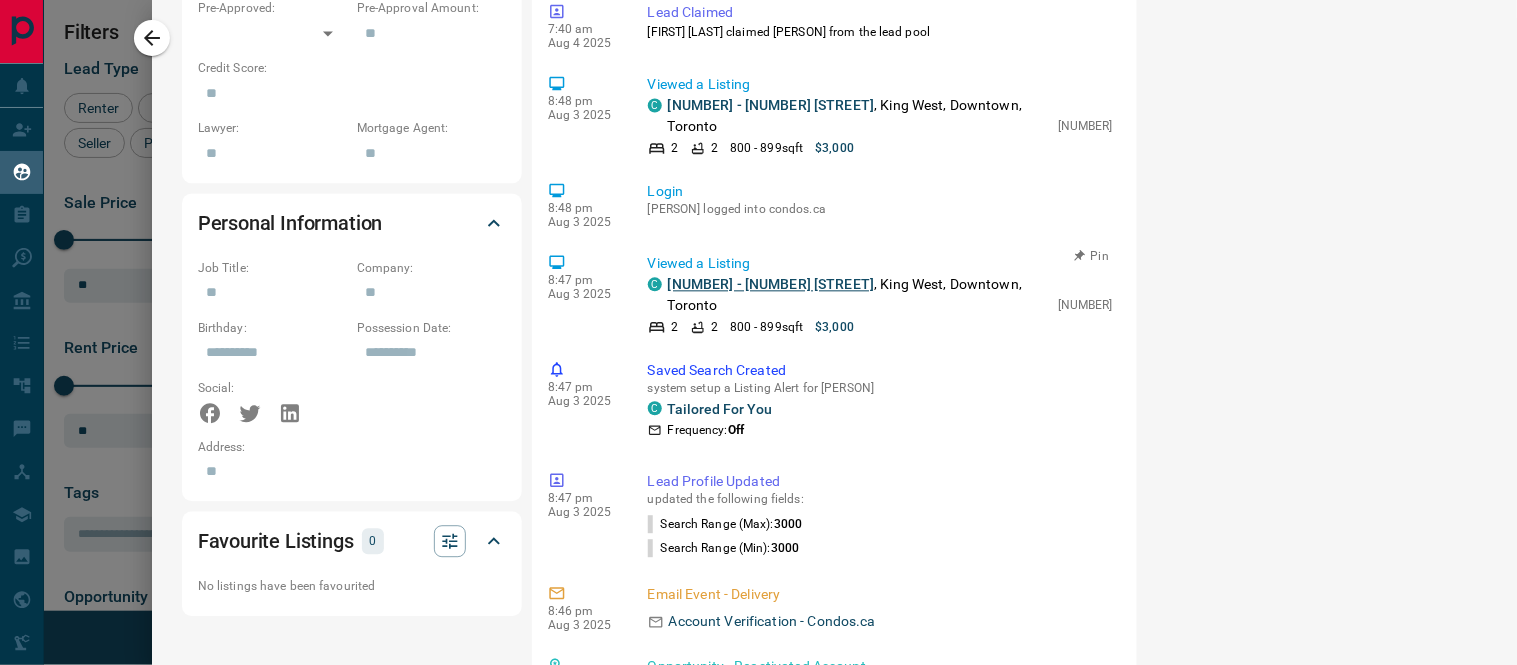 click on "902 - 125 Blue Jays Way" at bounding box center [771, 284] 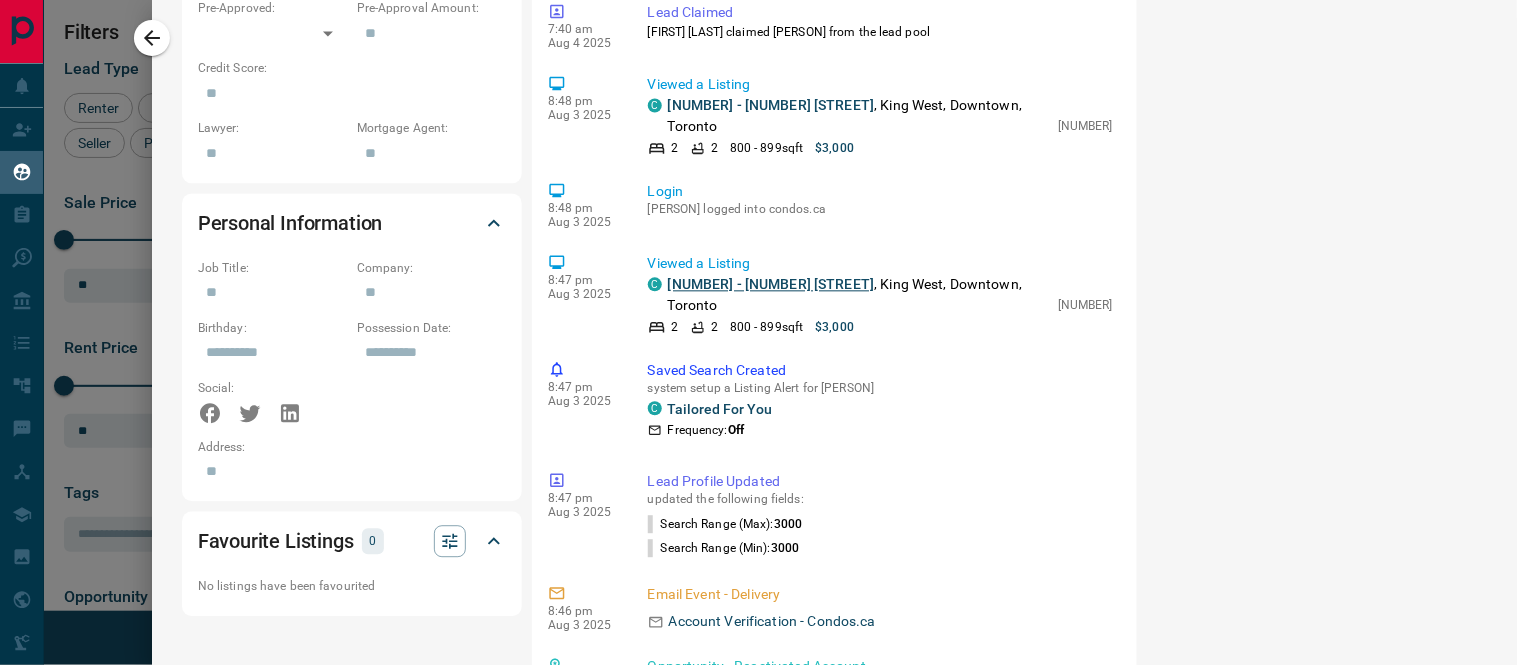 scroll, scrollTop: 0, scrollLeft: 0, axis: both 